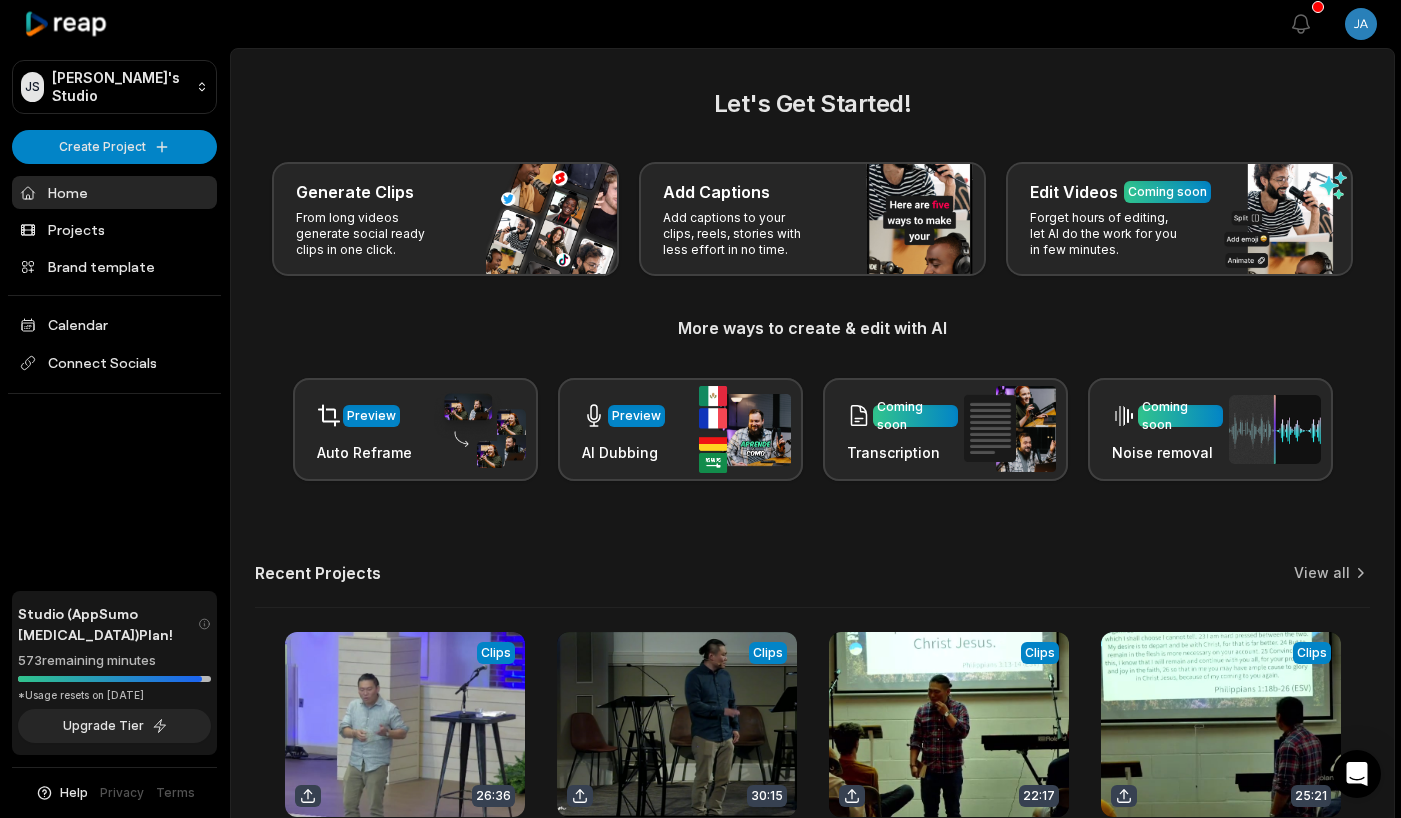scroll, scrollTop: 0, scrollLeft: 0, axis: both 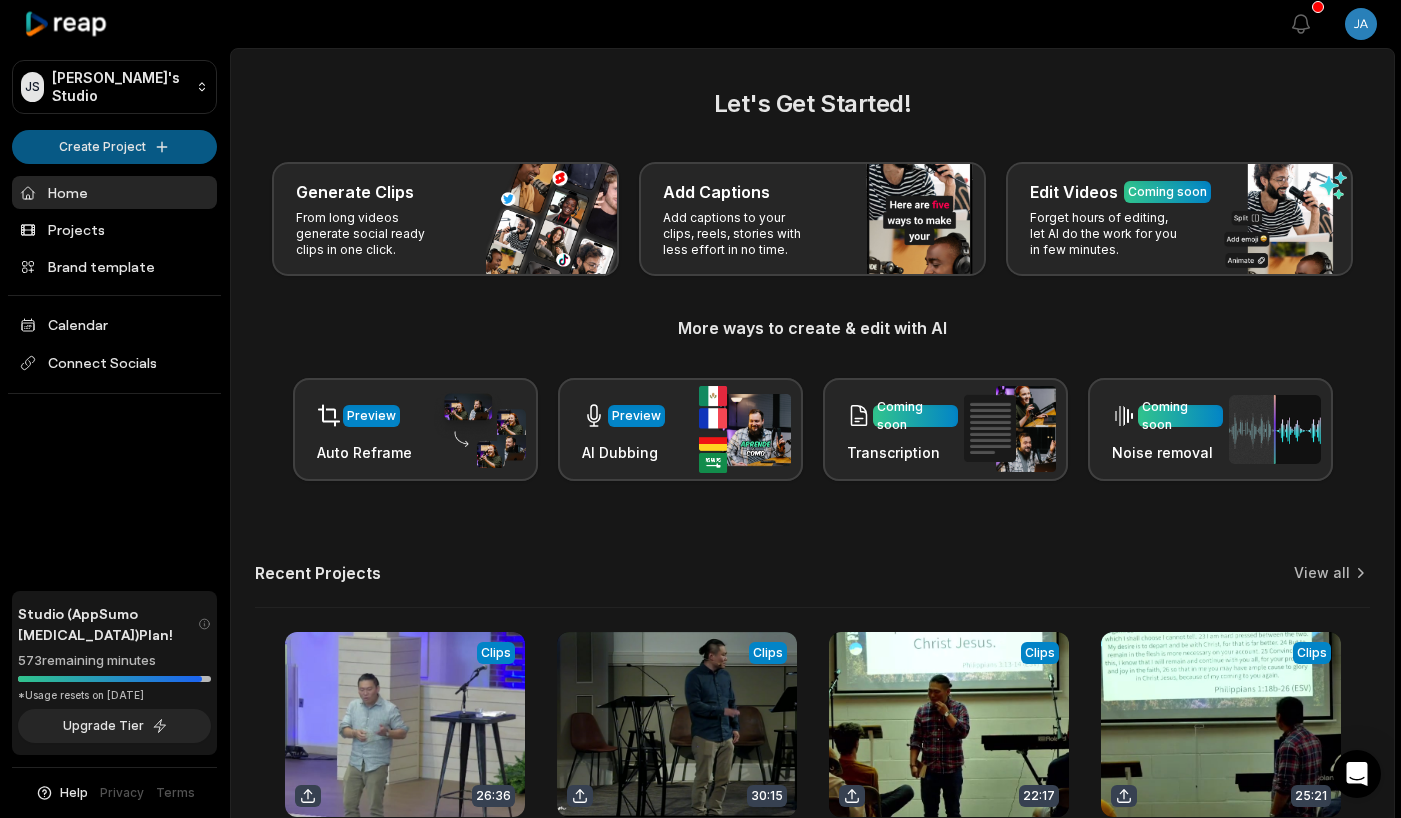 click on "JS [PERSON_NAME]'s Studio Create Project Home Projects Brand template Calendar Connect Socials Studio (AppSumo [MEDICAL_DATA])  Plan! 573  remaining minutes *Usage resets on [DATE] Upgrade Tier Help Privacy Terms Open sidebar View notifications Open user menu   Let's Get Started! Generate Clips From long videos generate social ready clips in one click. Add Captions Add captions to your clips, reels, stories with less effort in no time. Edit Videos Coming soon Forget hours of editing, let AI do the work for you in few minutes. More ways to create & edit with AI Preview Auto Reframe Preview AI Dubbing Coming soon Transcription Coming soon Noise removal Recent Projects View all View Clips Clips 26:36 Laurel_7_6_25 Open options 19 hours ago View Clips Clips 30:15 Twickenham4:27:25 Open options [DATE] View Clips Clips 22:17 Philippianswk4 Open options [DATE] View Clips Clips 25:21 Philippianswk2 Open options [DATE] Made with   in [GEOGRAPHIC_DATA]" at bounding box center (700, 409) 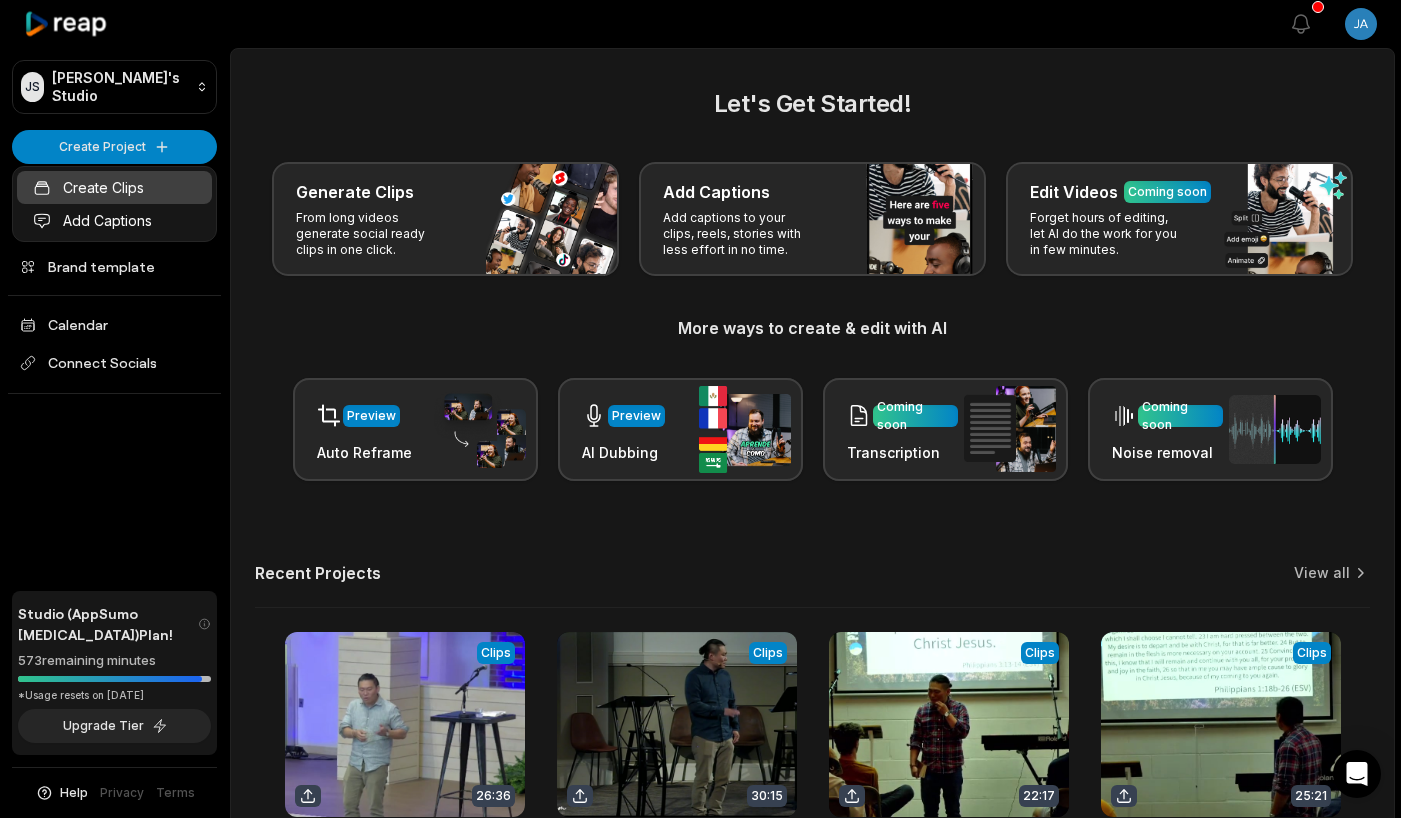 click on "Create Clips" at bounding box center [114, 187] 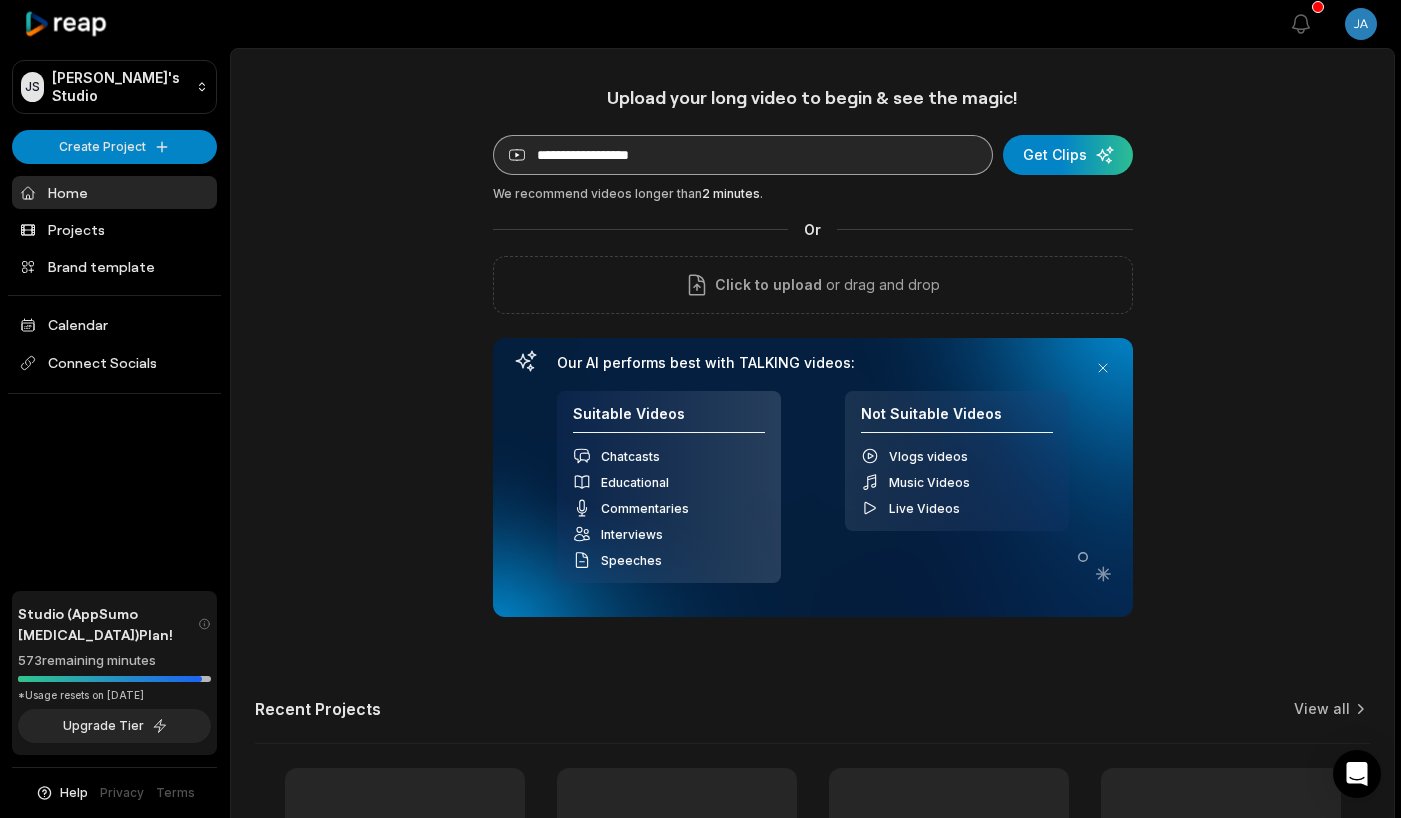 scroll, scrollTop: 0, scrollLeft: 0, axis: both 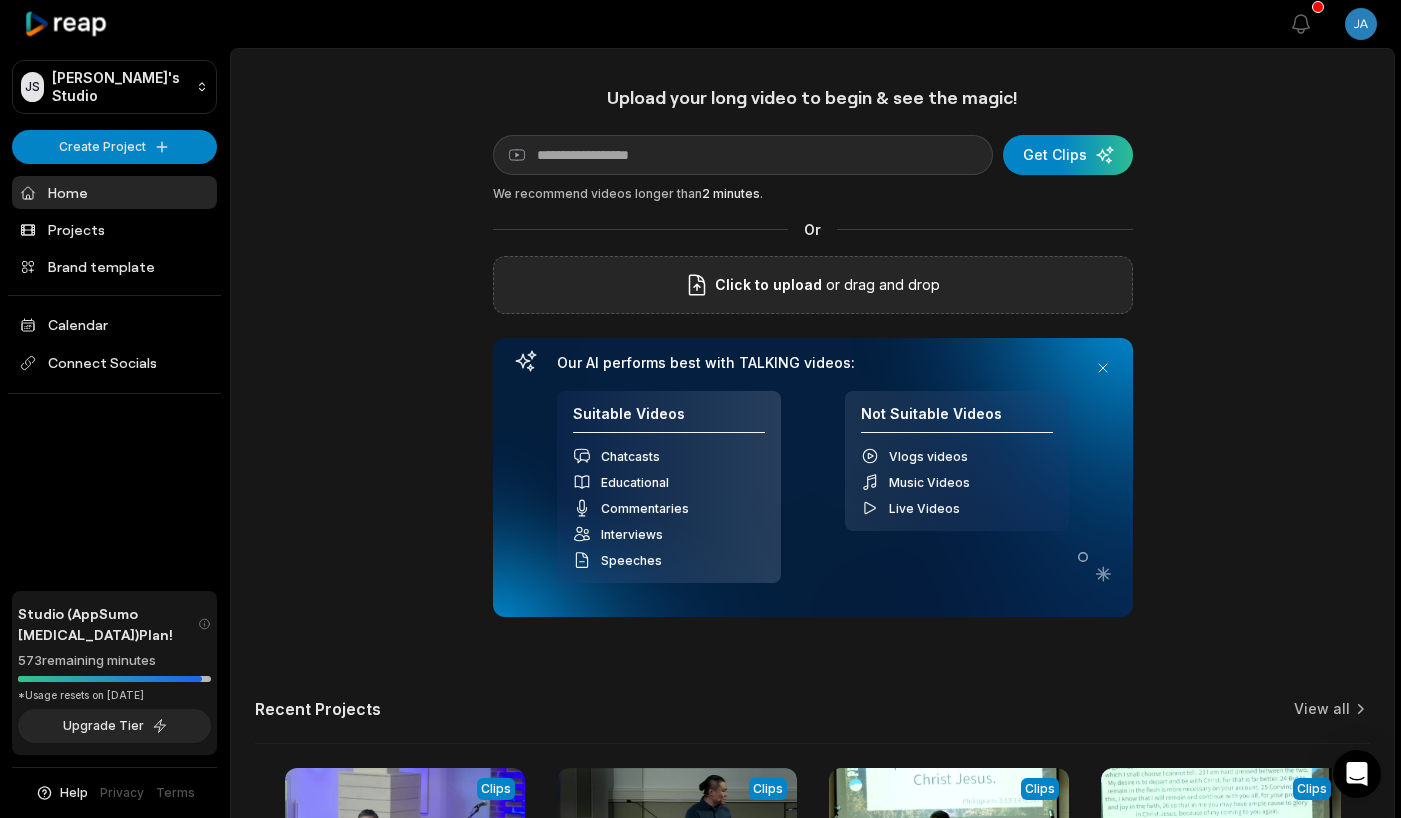 click on "Click to upload or drag and drop" at bounding box center [813, 285] 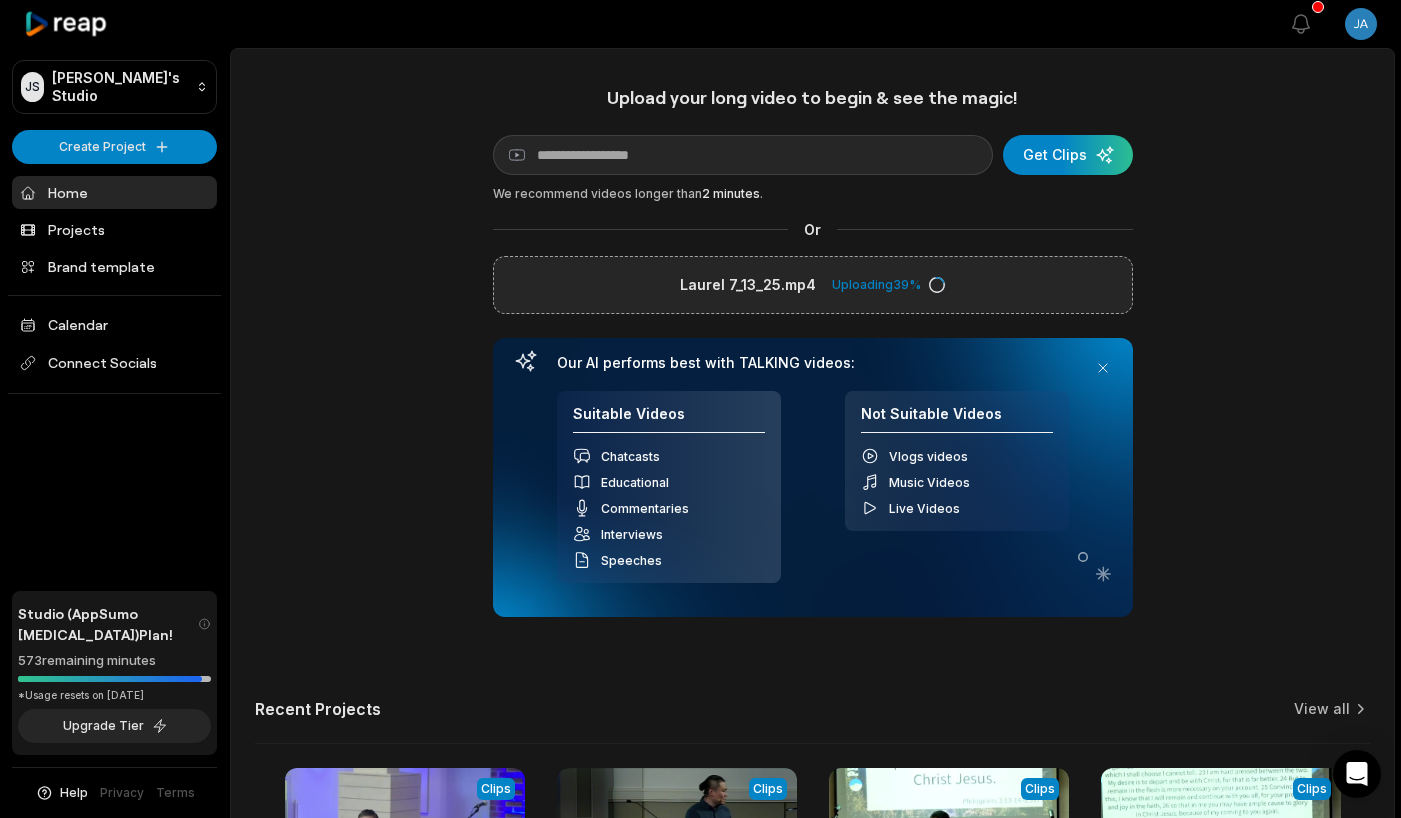 scroll, scrollTop: 0, scrollLeft: 0, axis: both 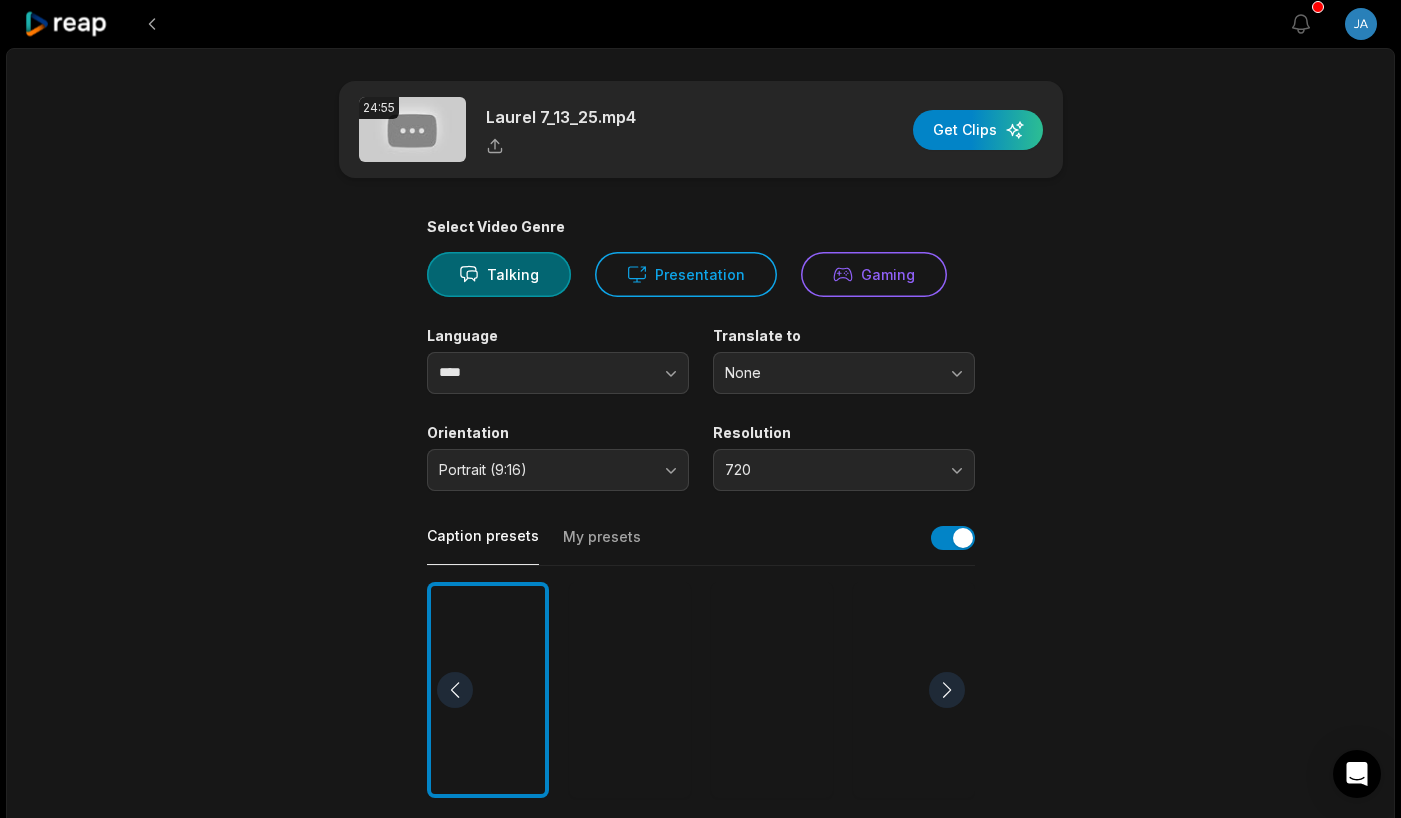 click on "720" at bounding box center [830, 470] 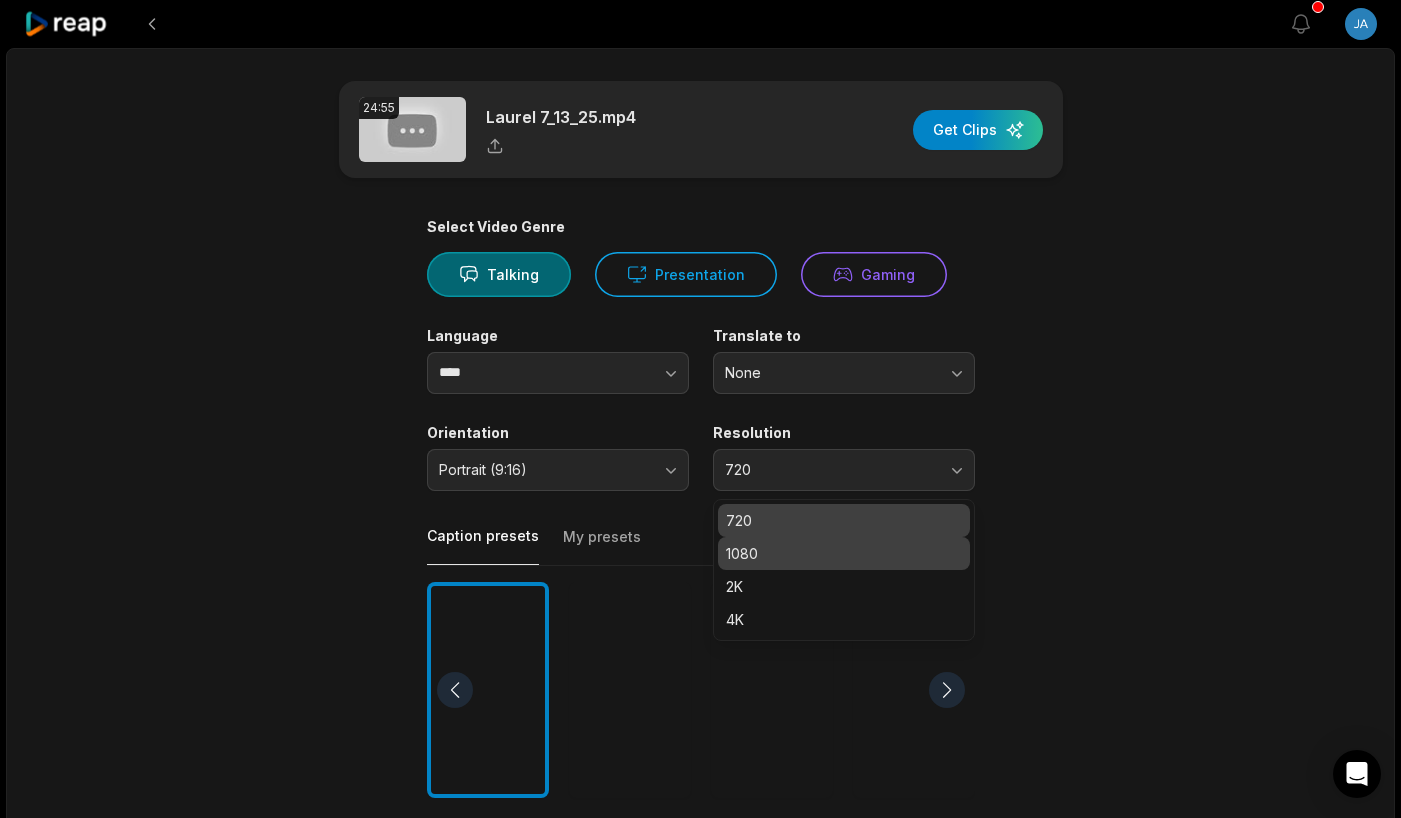 click on "1080" at bounding box center [844, 553] 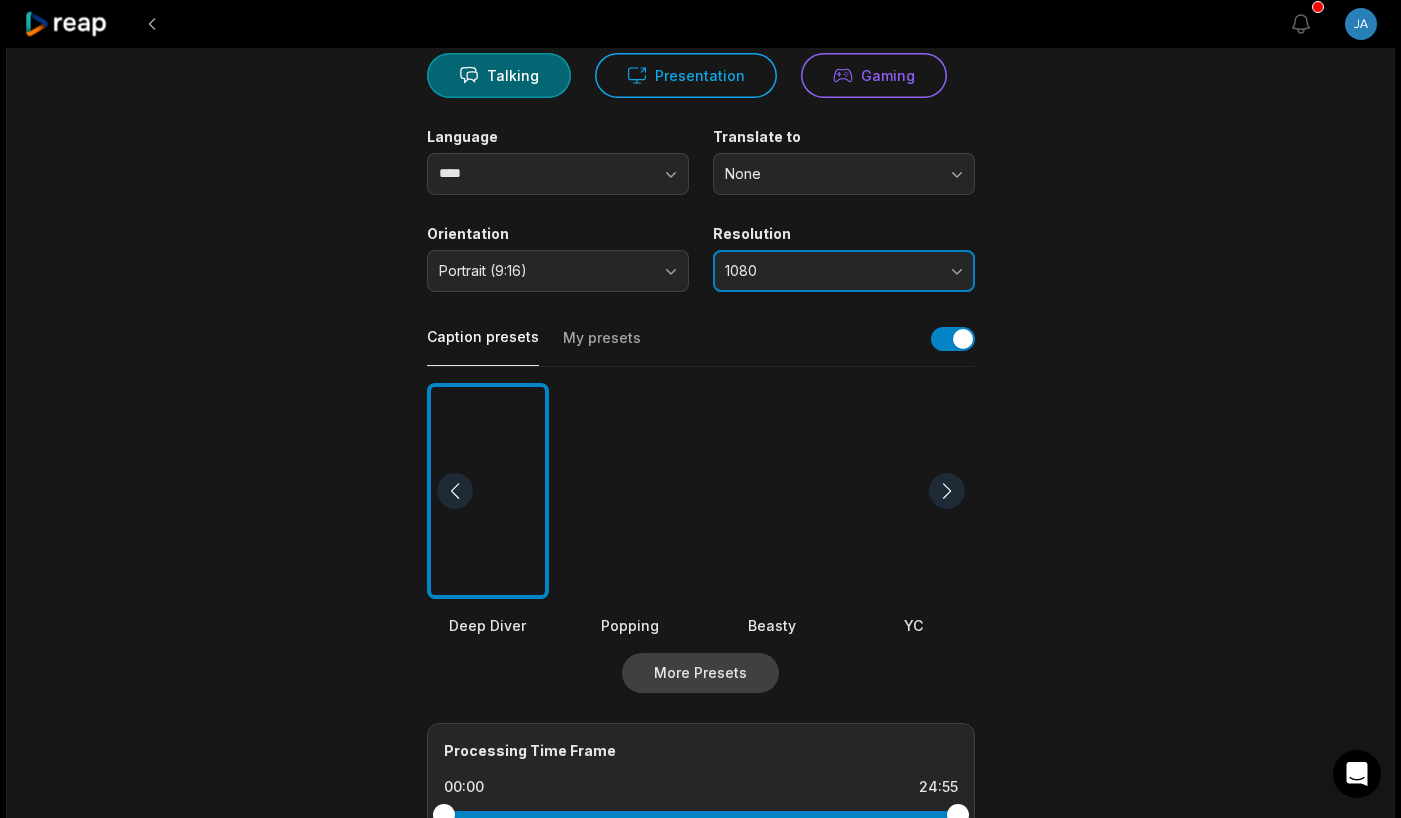 scroll, scrollTop: 205, scrollLeft: 0, axis: vertical 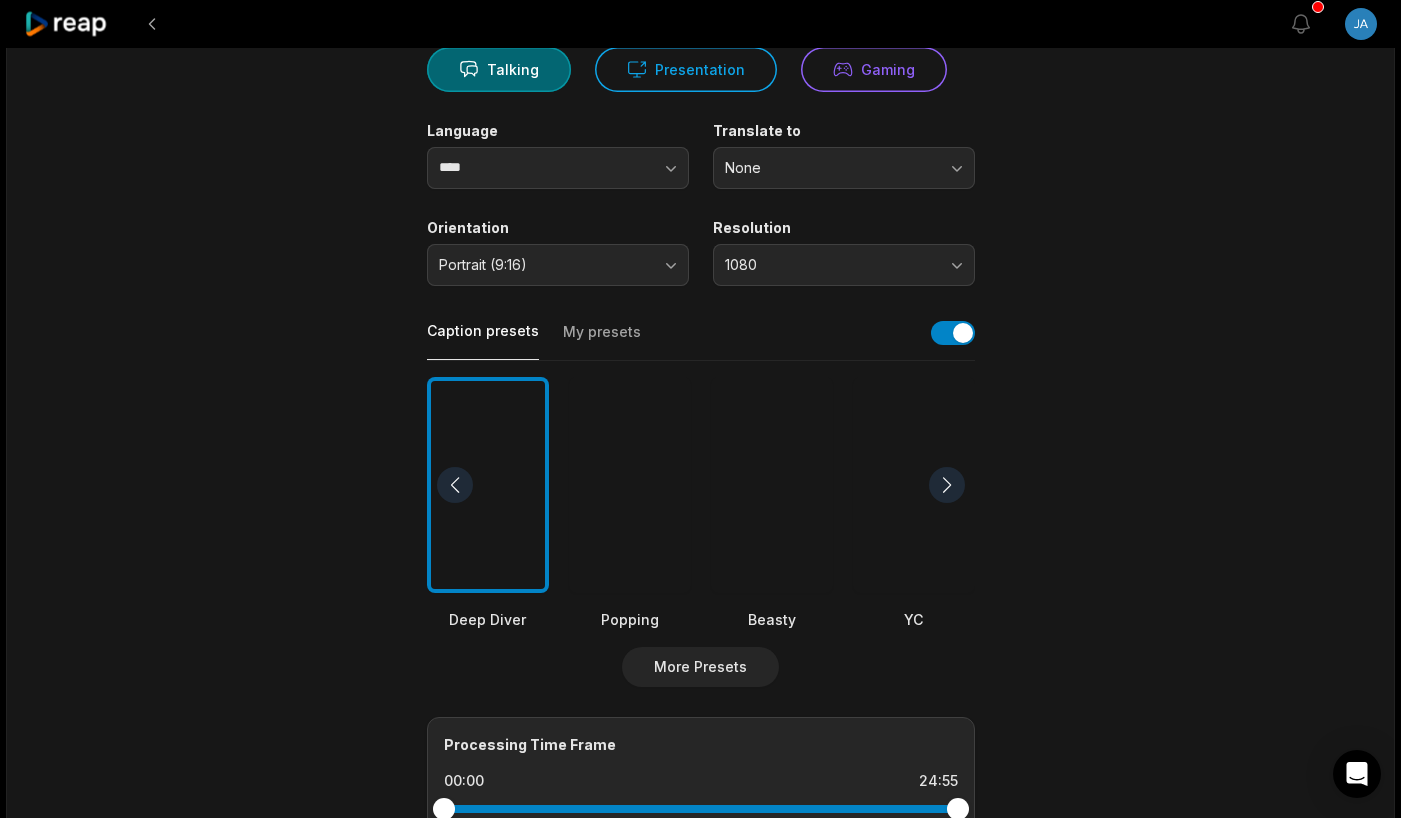 click at bounding box center (914, 485) 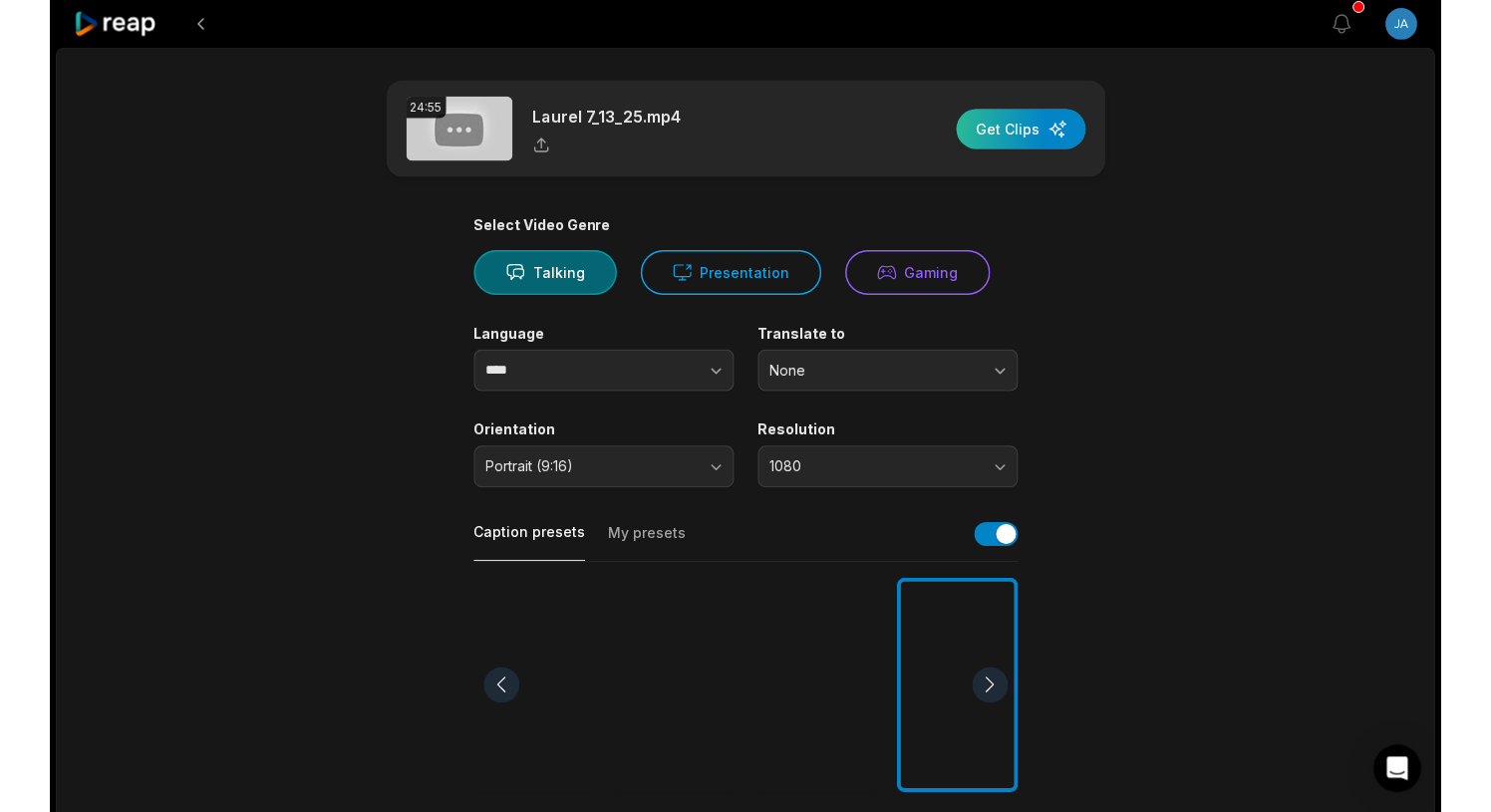 scroll, scrollTop: 0, scrollLeft: 0, axis: both 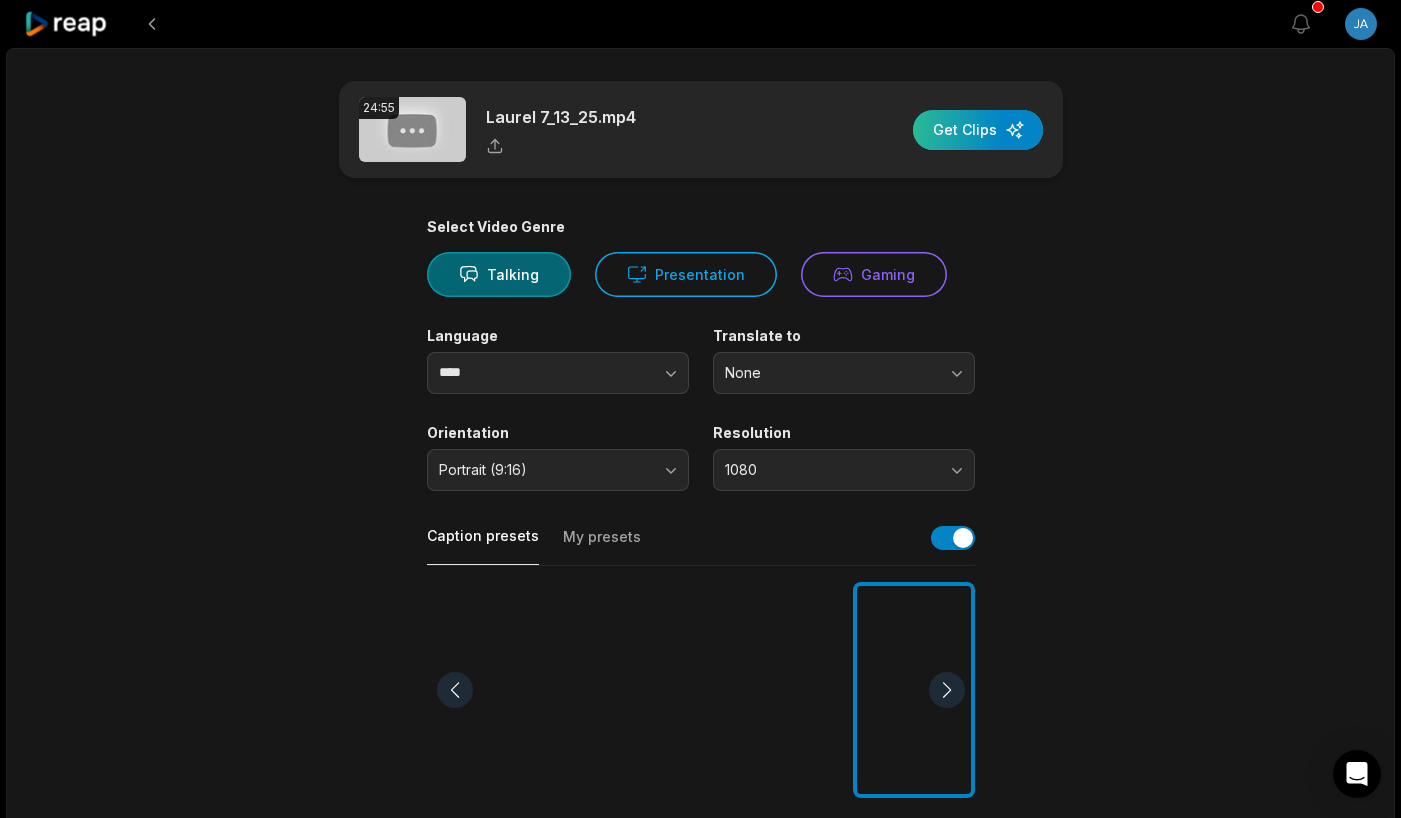click at bounding box center (978, 130) 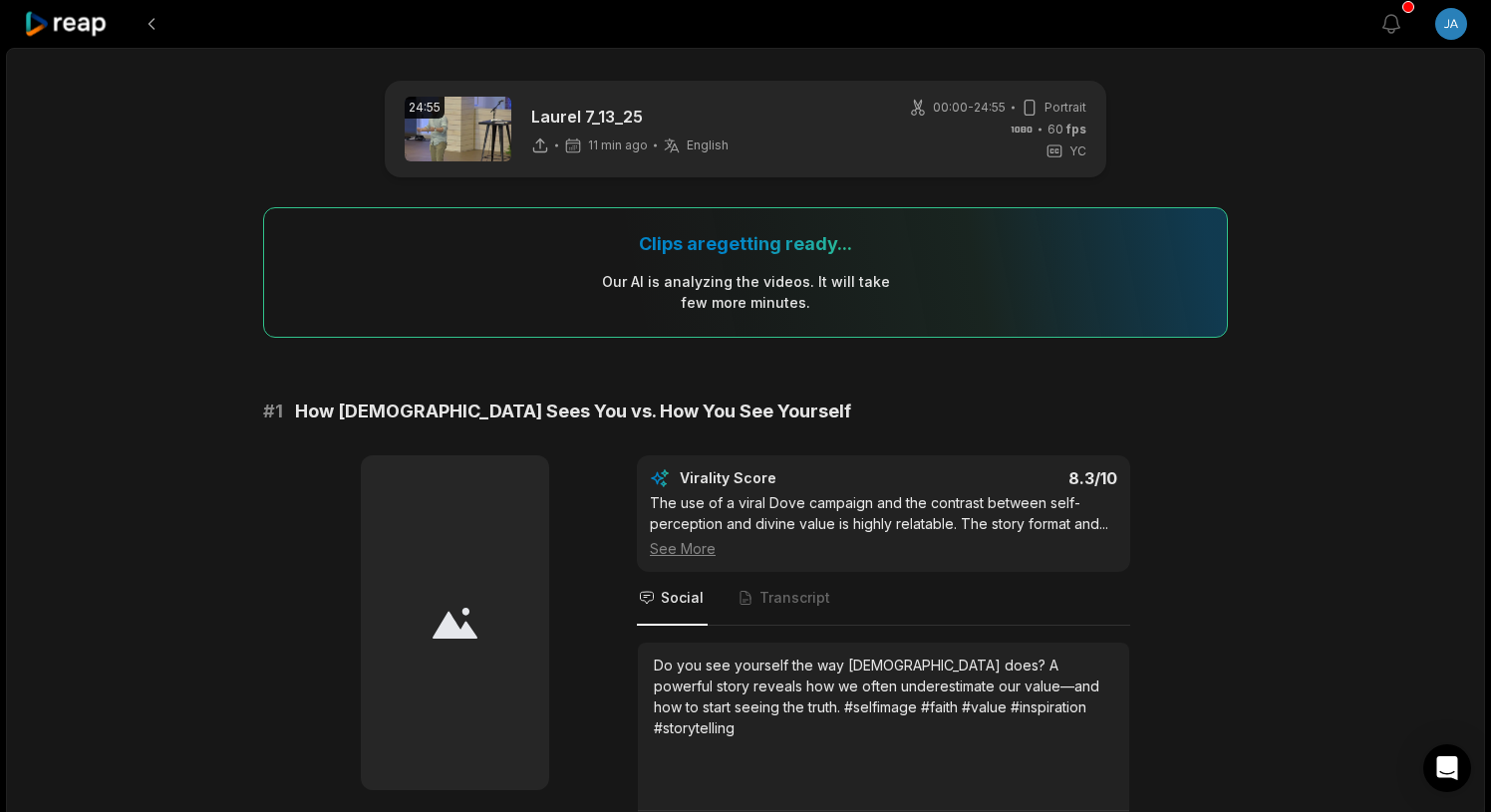 click 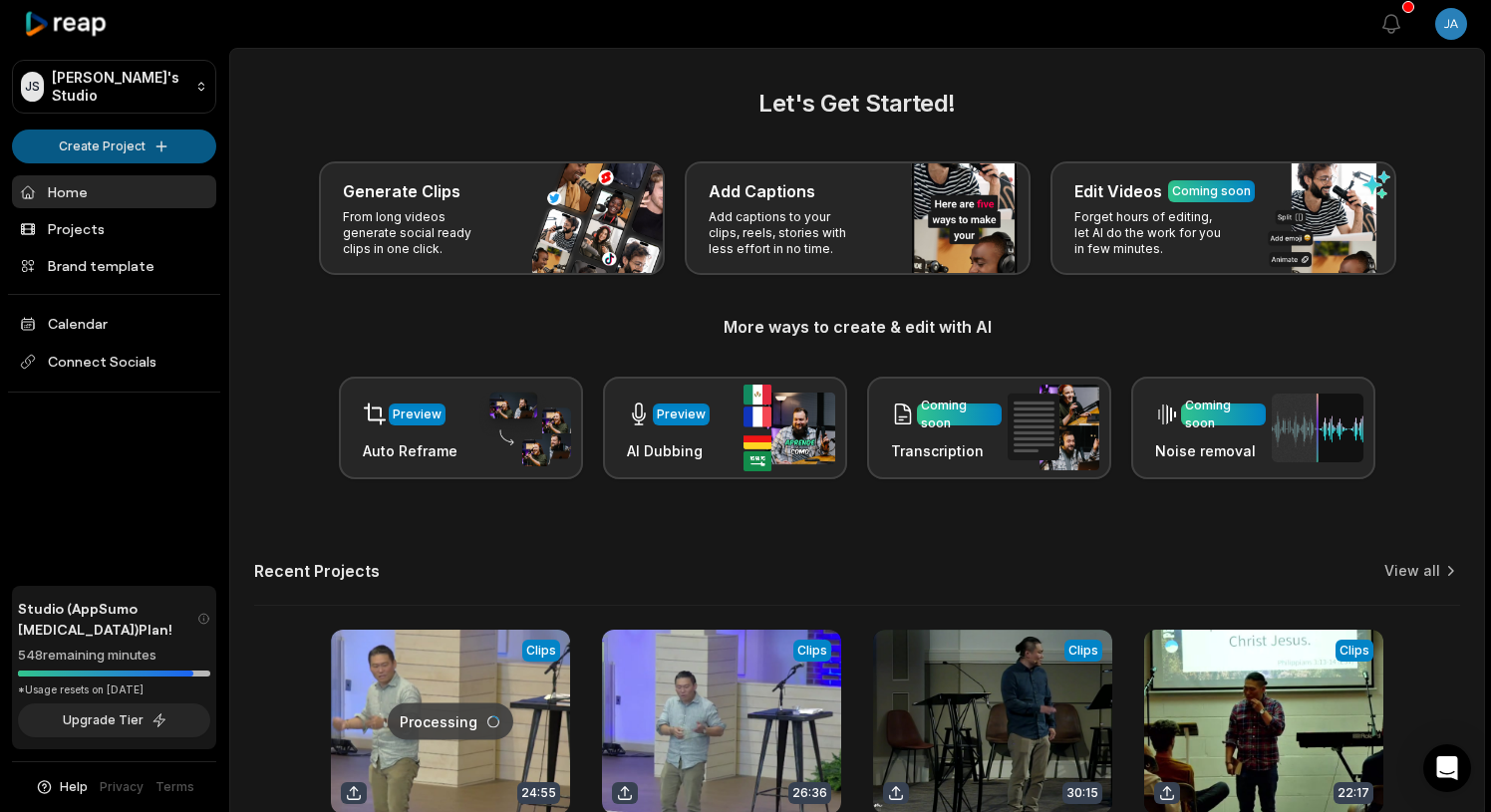scroll, scrollTop: 0, scrollLeft: 0, axis: both 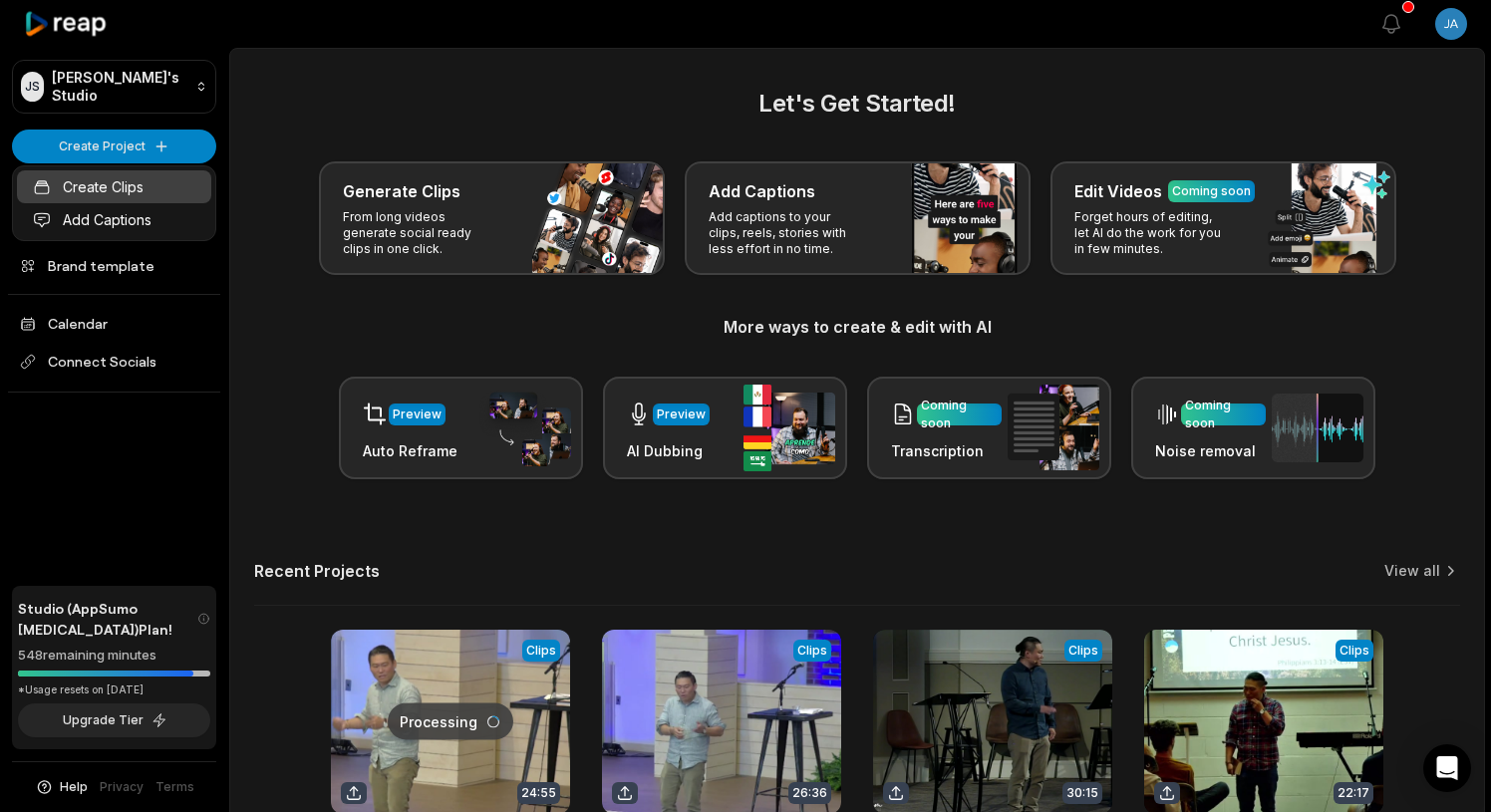 click on "Create Clips" at bounding box center (114, 186) 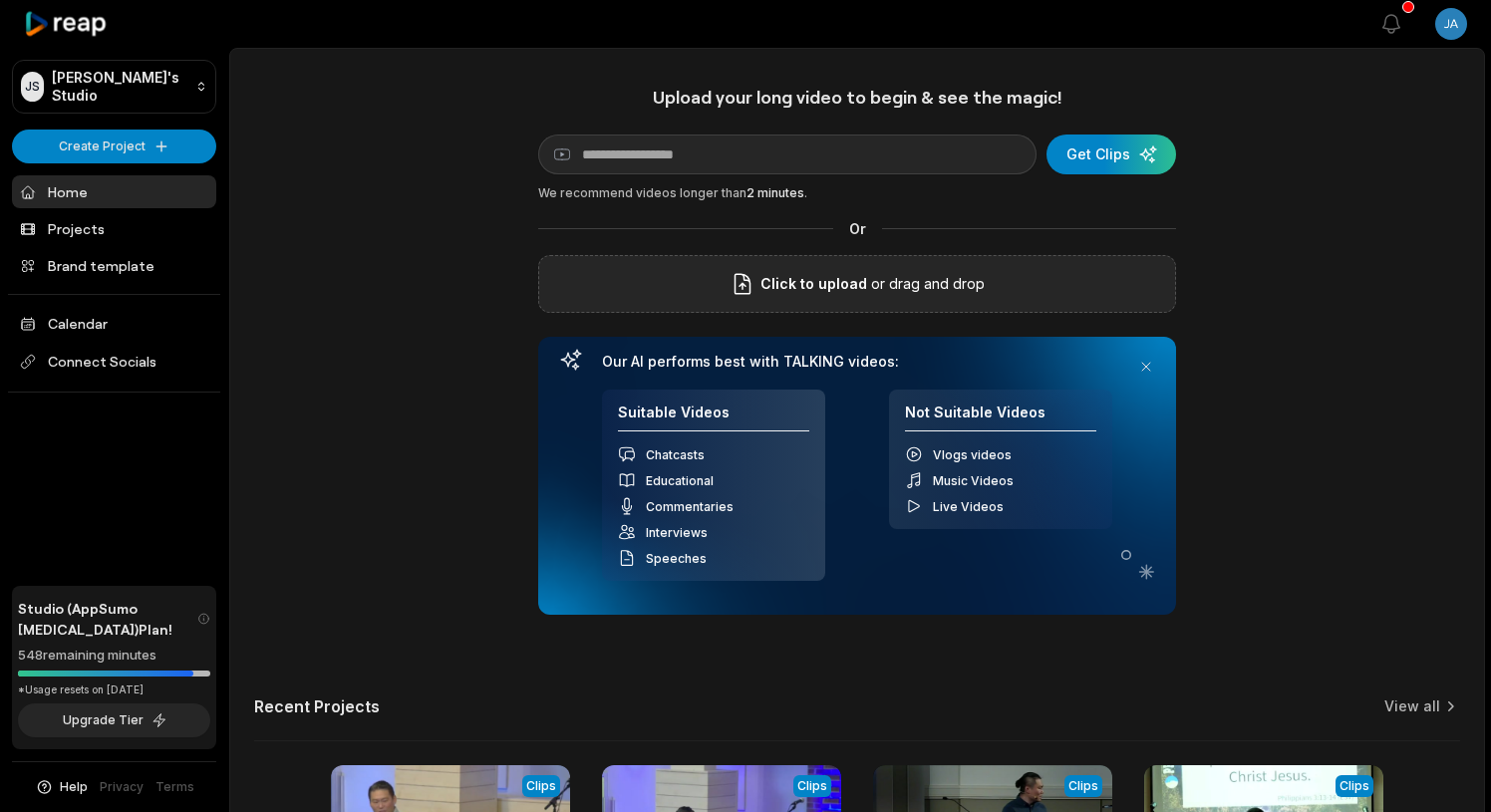 scroll, scrollTop: 0, scrollLeft: 0, axis: both 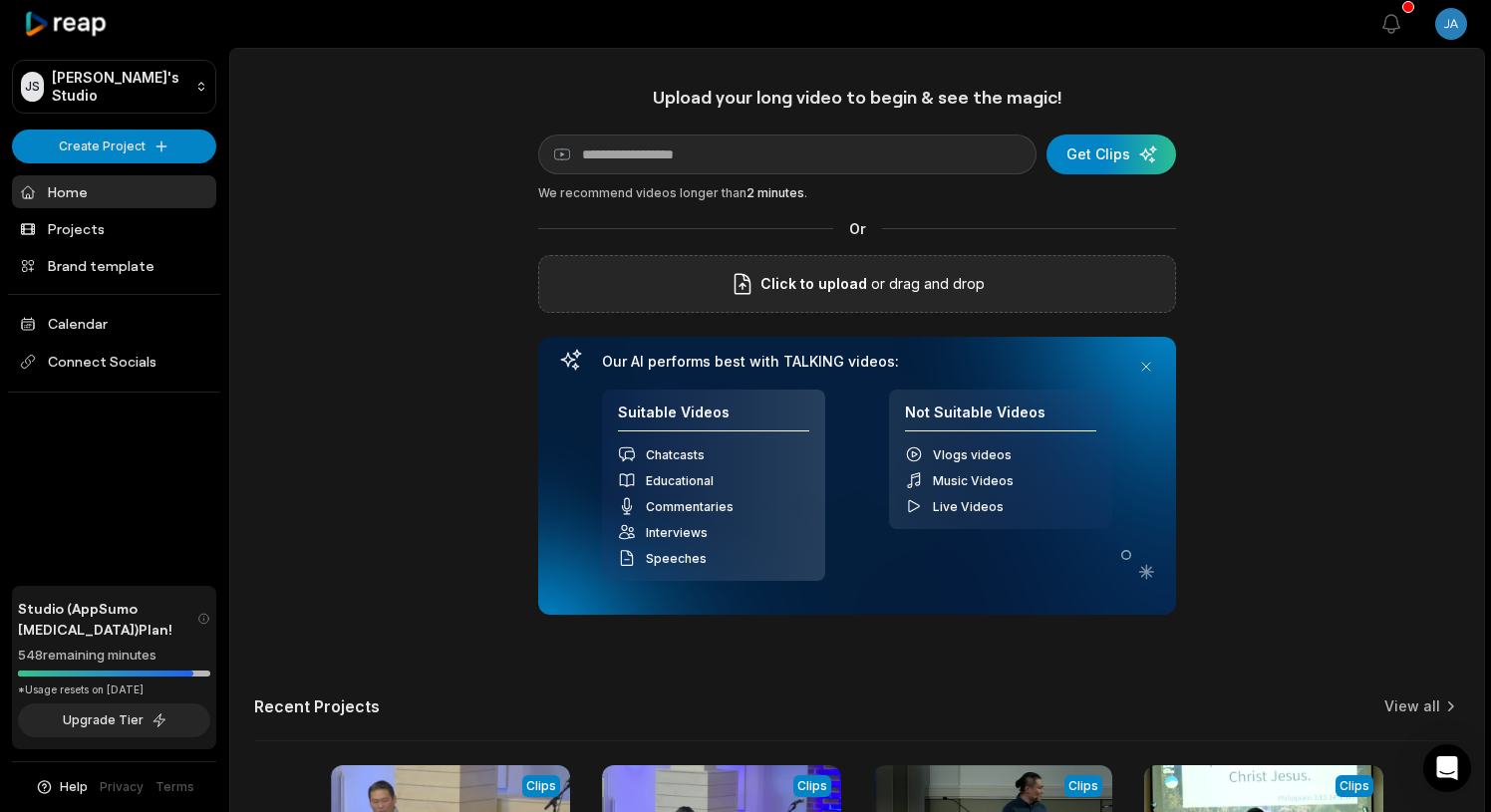 click on "or drag and drop" at bounding box center (926, 284) 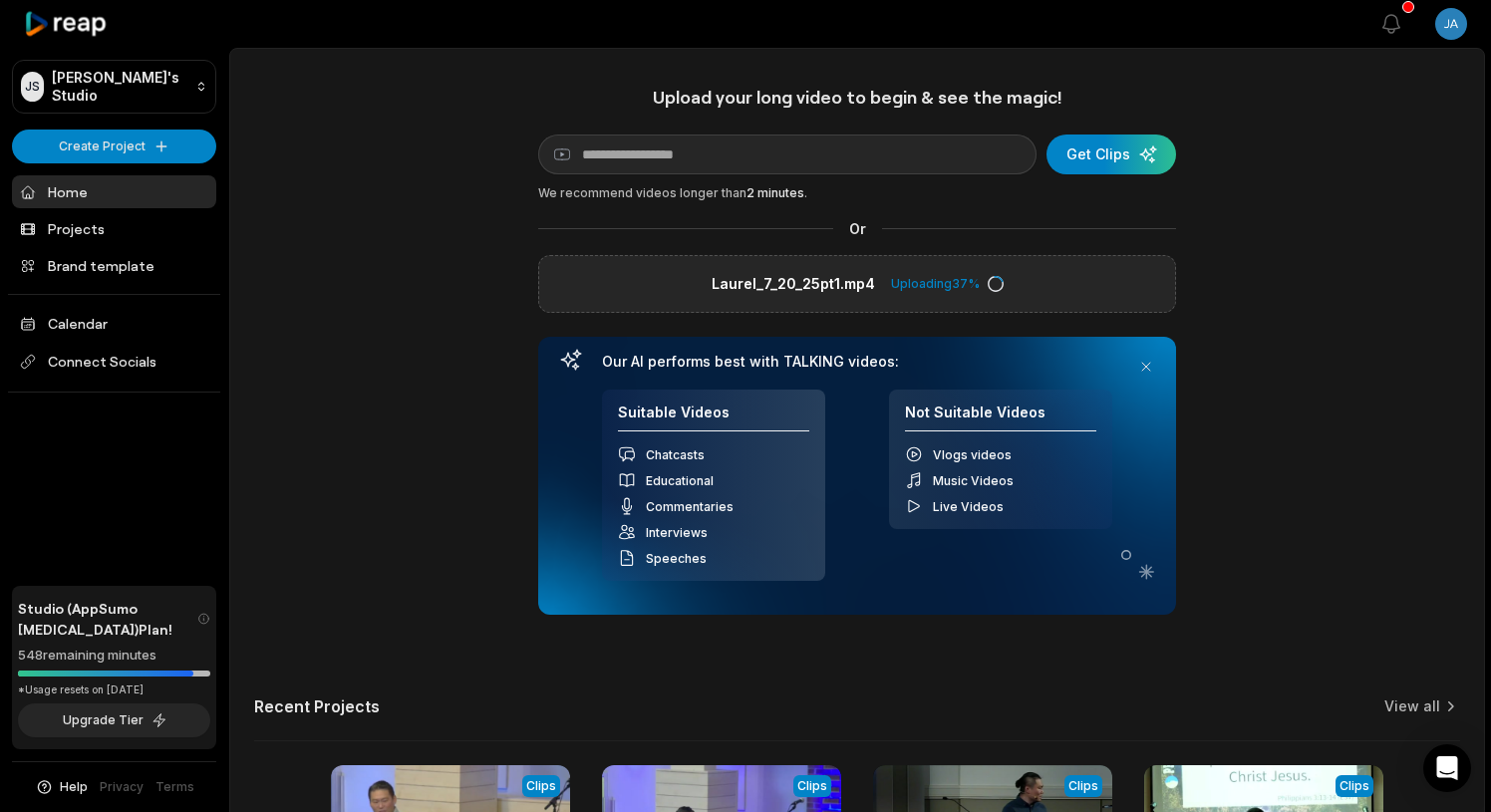 scroll, scrollTop: 0, scrollLeft: 0, axis: both 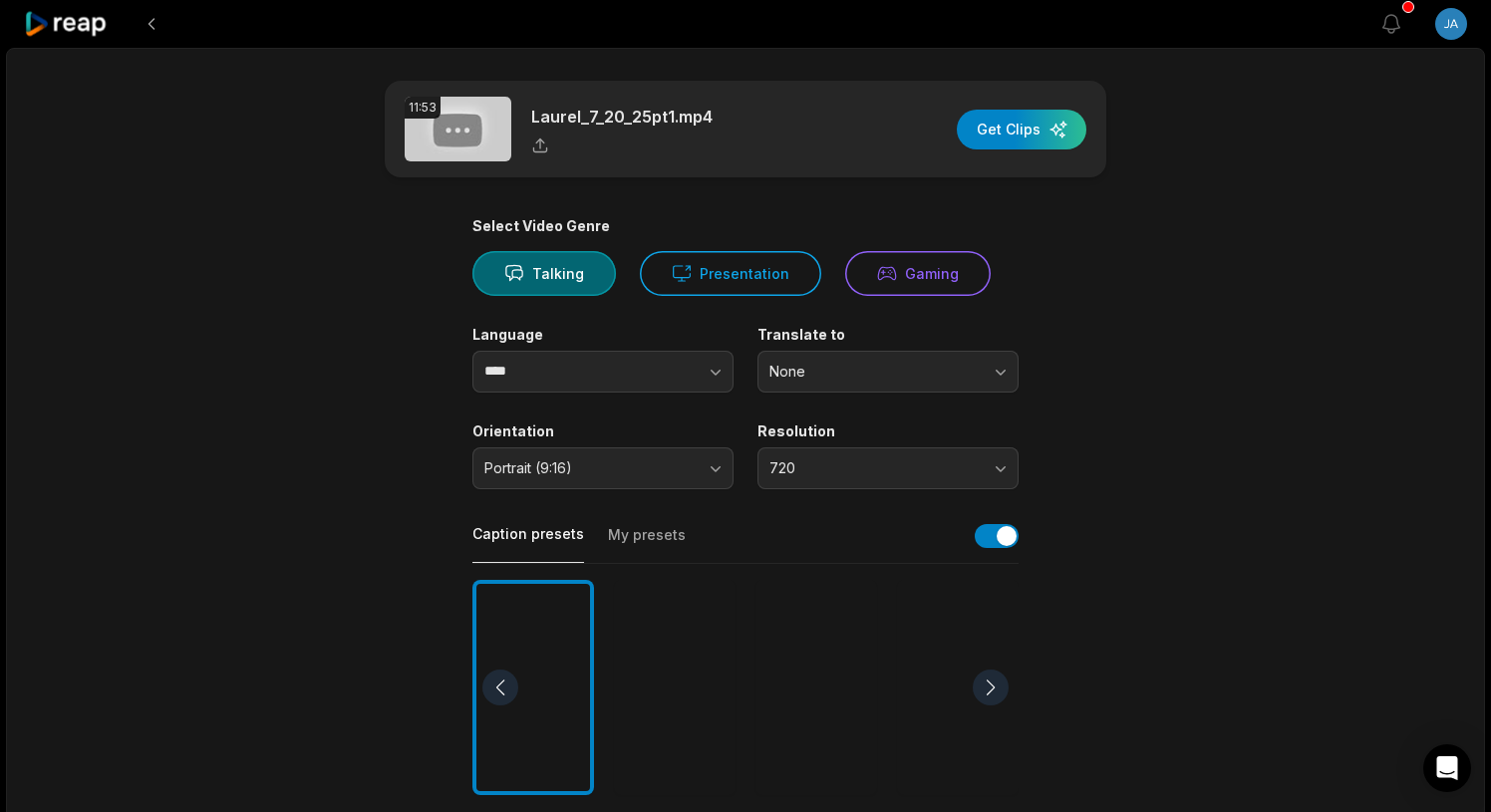 click at bounding box center [958, 687] 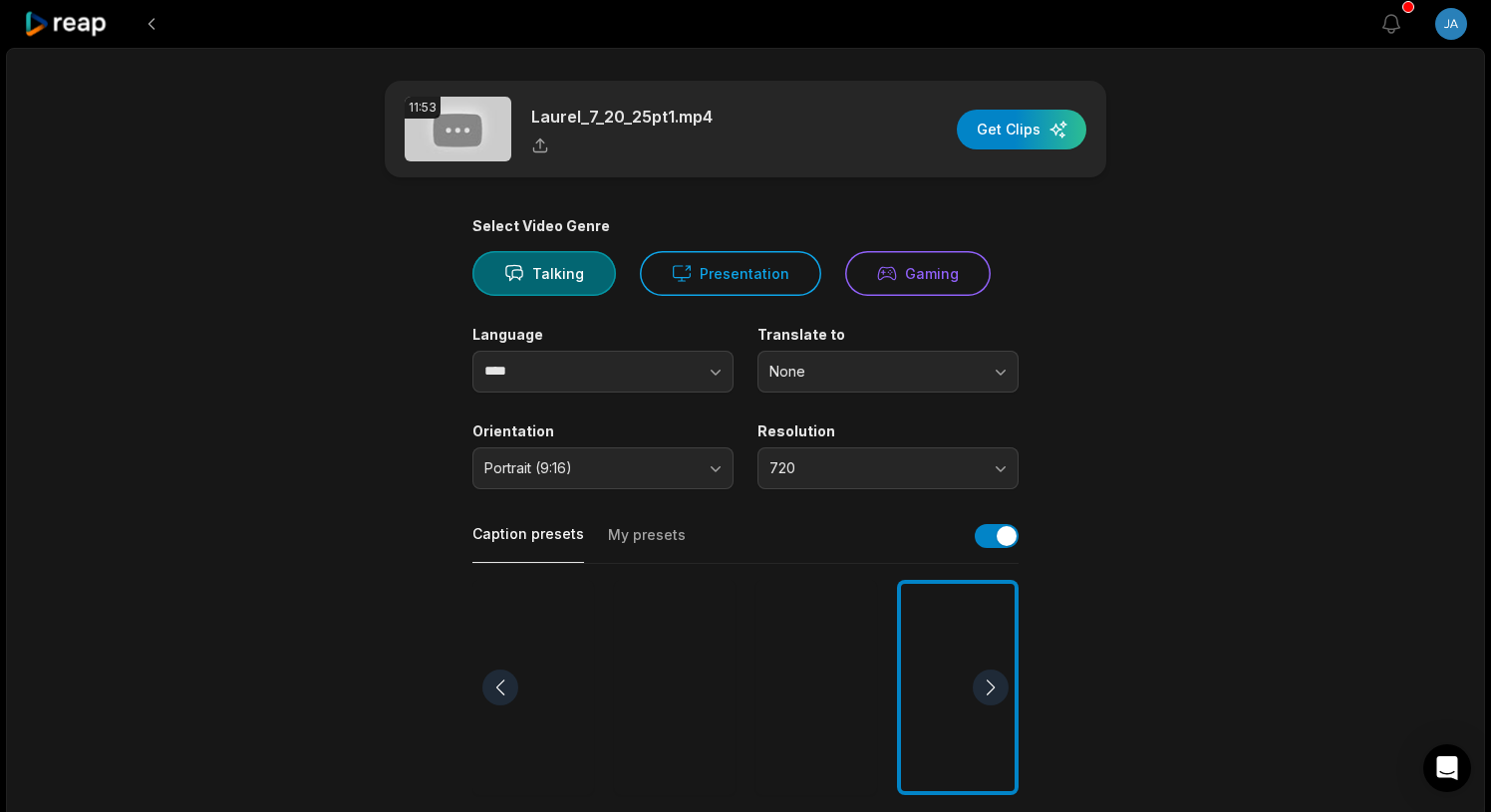 click on "720" at bounding box center [874, 468] 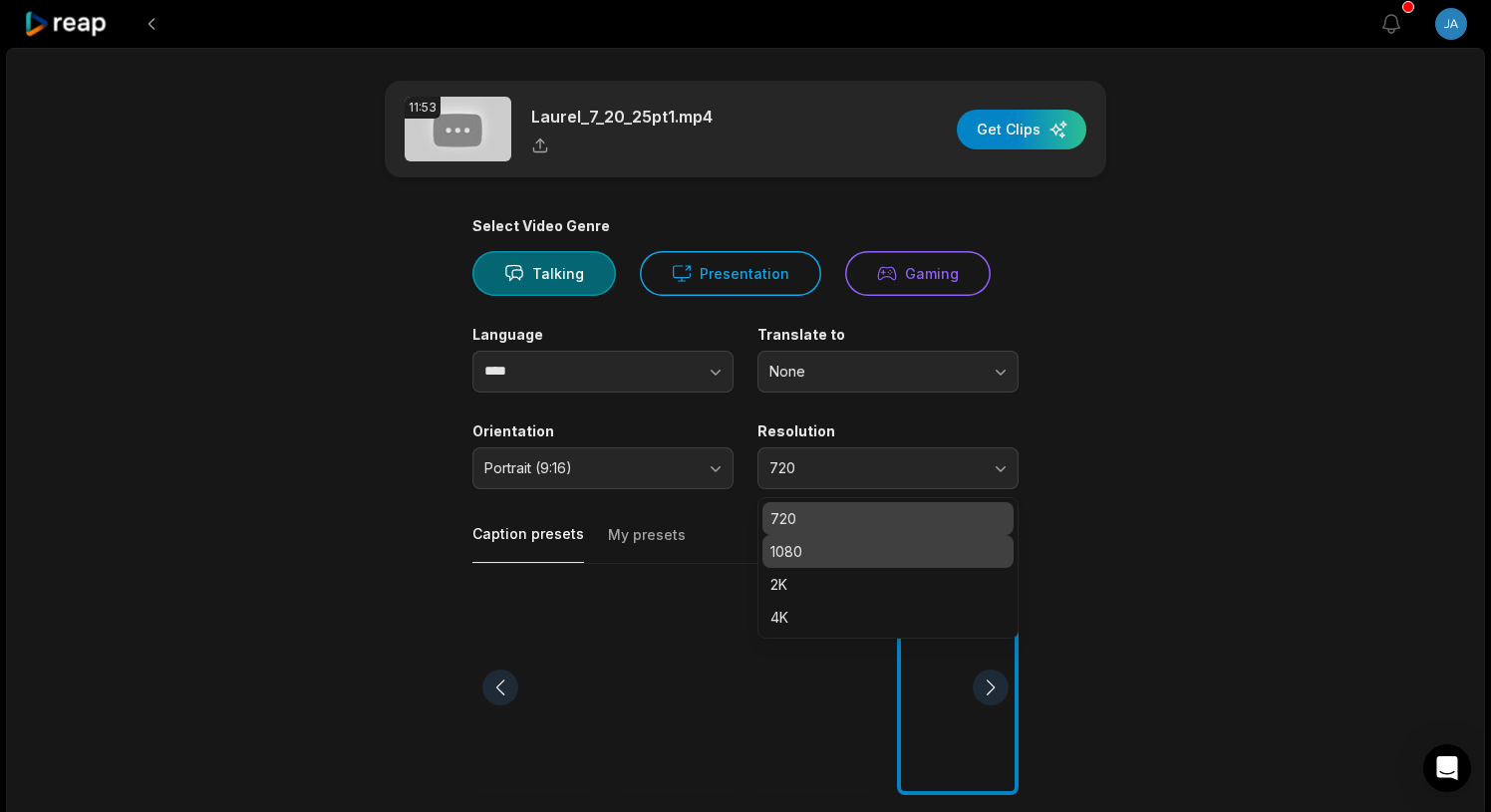 click on "1080" at bounding box center (888, 551) 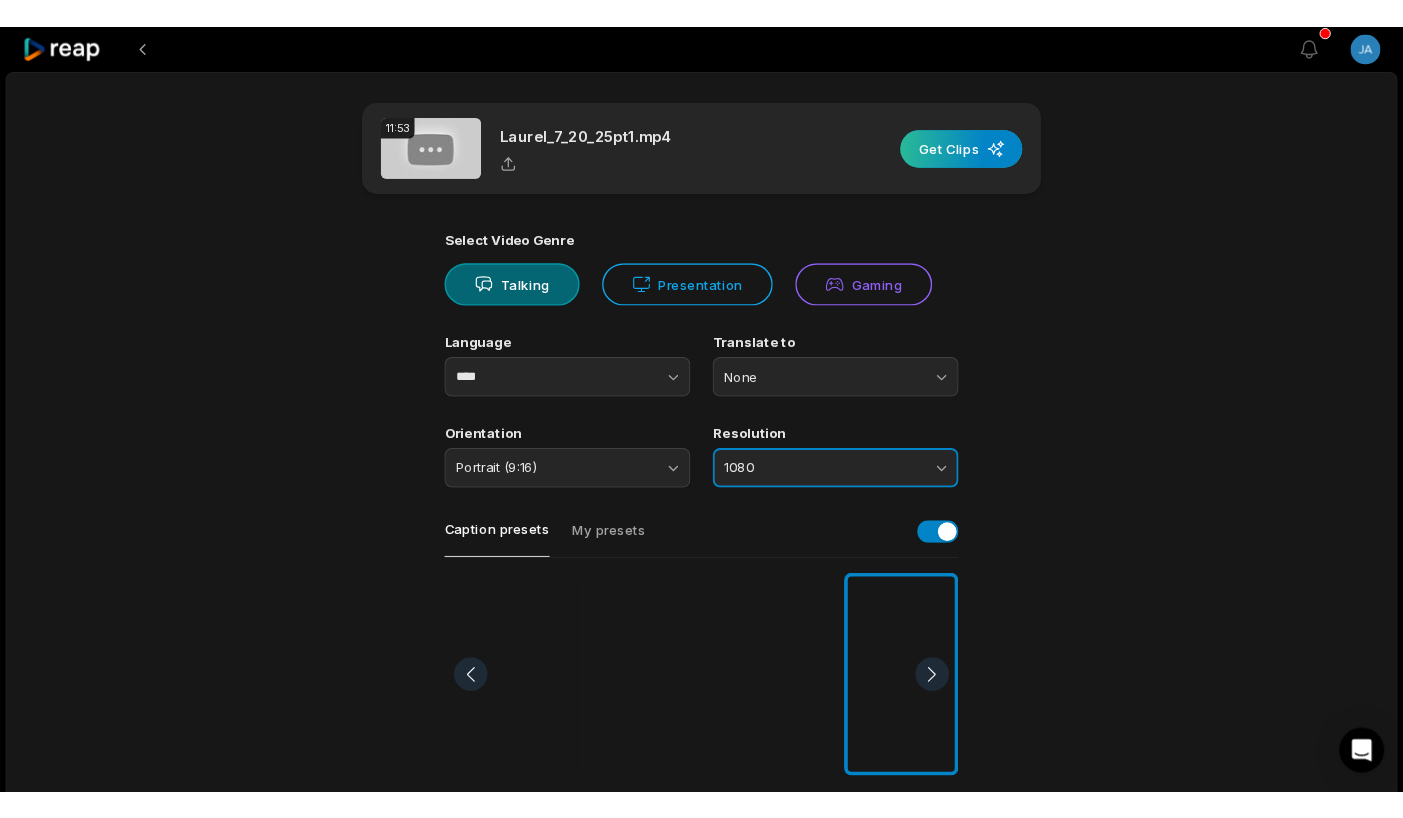 scroll, scrollTop: 0, scrollLeft: 0, axis: both 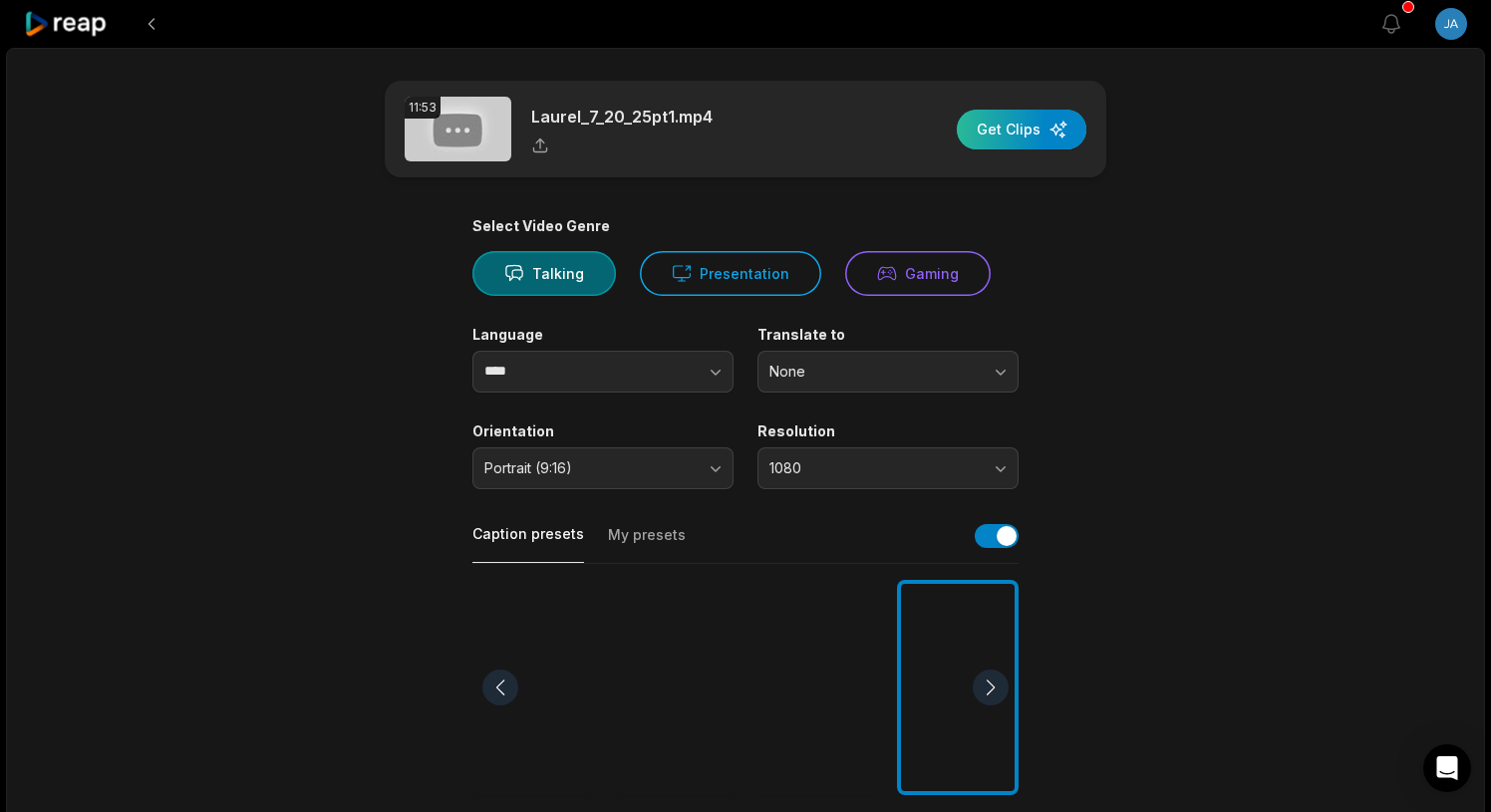 click at bounding box center (1022, 130) 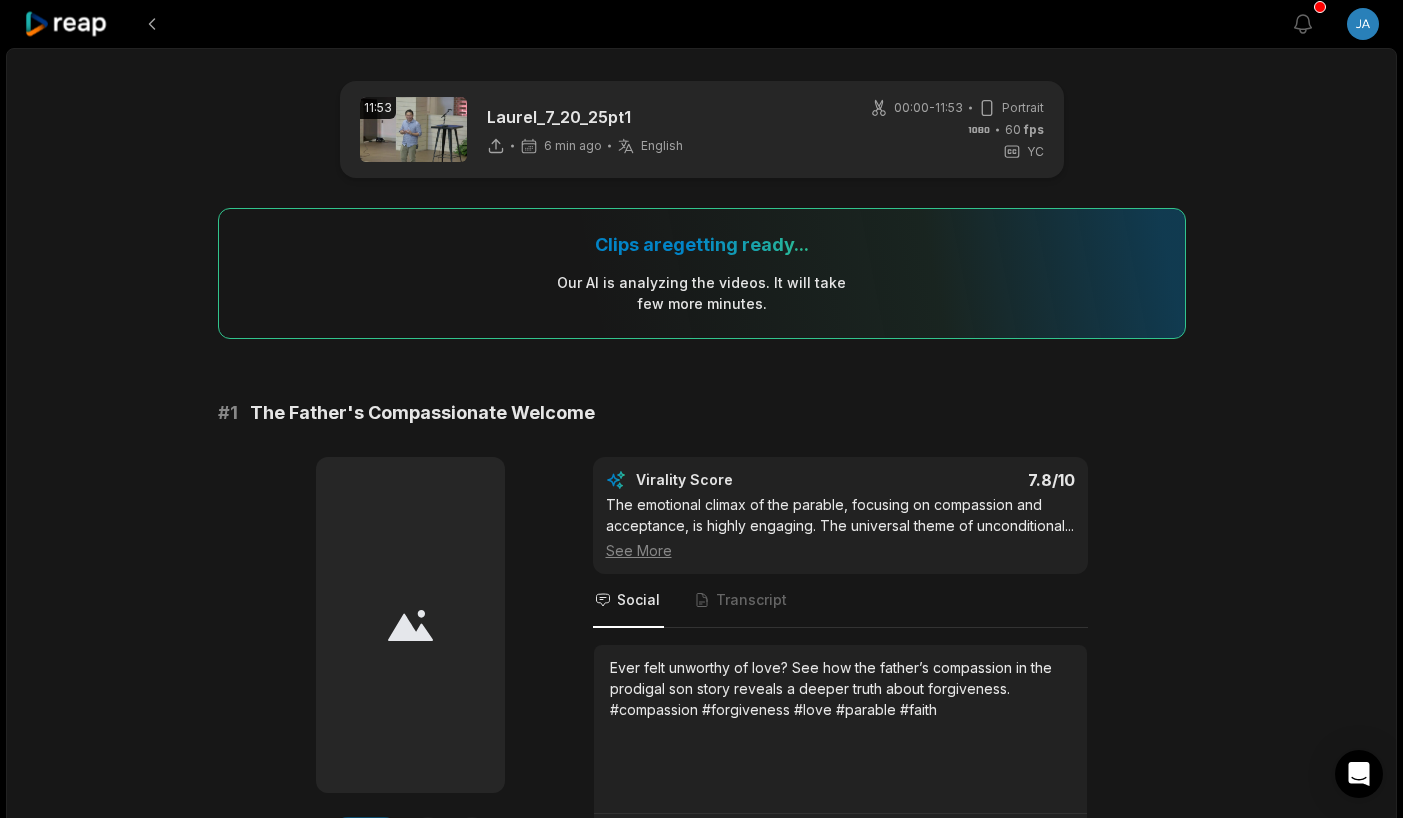 click 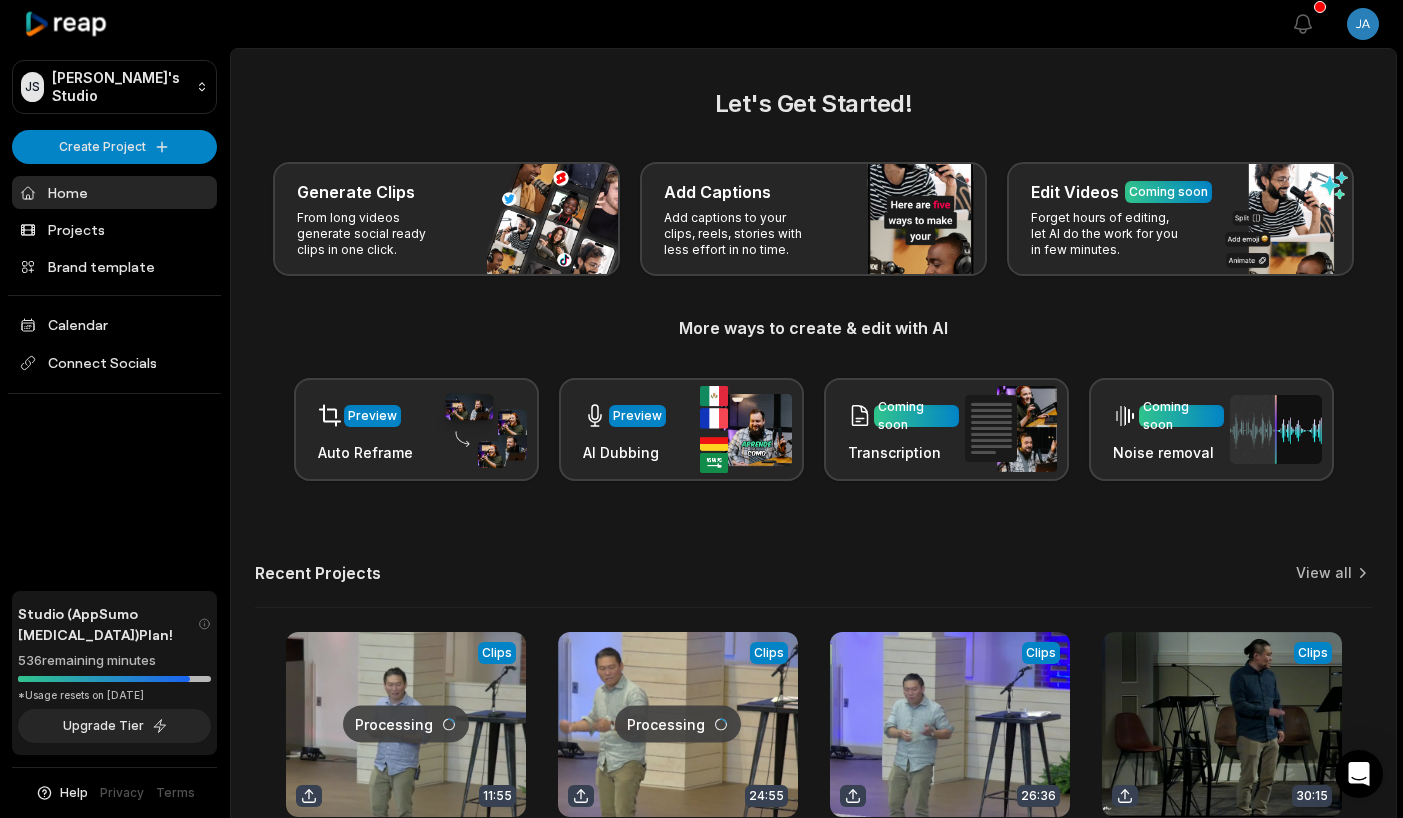 scroll, scrollTop: 0, scrollLeft: 0, axis: both 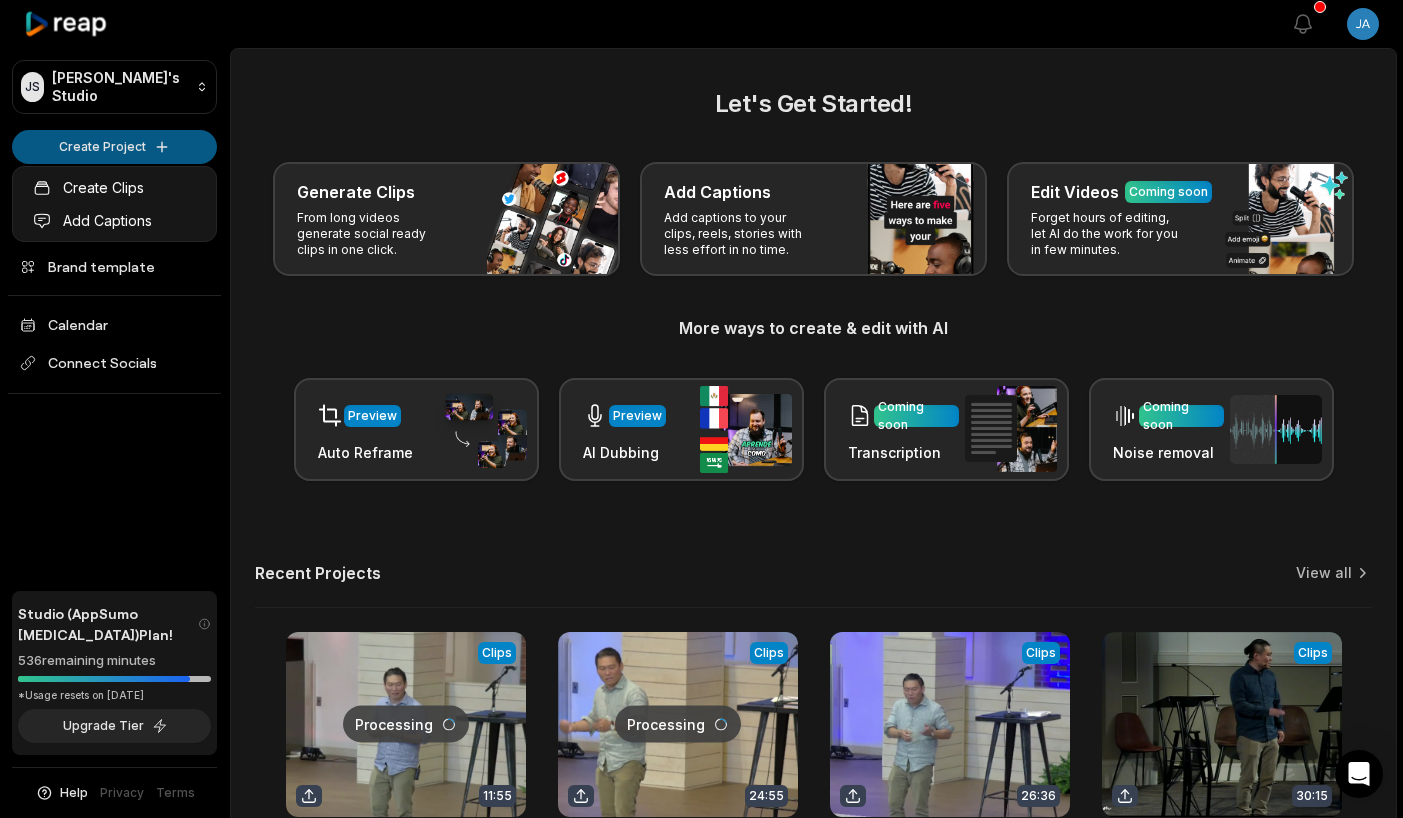 click on "JS Jason's Studio Create Project Home Projects Brand template Calendar Connect Socials Studio (AppSumo T3)  Plan! 536  remaining minutes *Usage resets on August 14, 2025 Upgrade Tier Help Privacy Terms Open sidebar View notifications Open user menu   Let's Get Started! Generate Clips From long videos generate social ready clips in one click. Add Captions Add captions to your clips, reels, stories with less effort in no time. Edit Videos Coming soon Forget hours of editing, let AI do the work for you in few minutes. More ways to create & edit with AI Preview Auto Reframe Preview AI Dubbing Coming soon Transcription Coming soon Noise removal Recent Projects View all Processing Clips 11:55 Laurel_7_20_25pt1 Open options 6 minutes ago Processing Clips 24:55 Laurel 7_13_25 Open options 18 minutes ago View Clips Clips 26:36 Laurel_7_6_25 Open options 19 hours ago View Clips Clips 30:15 Twickenham4:27:25 Open options 3 months ago Made with   in San Francisco
Create Clips Add Captions" at bounding box center (701, 409) 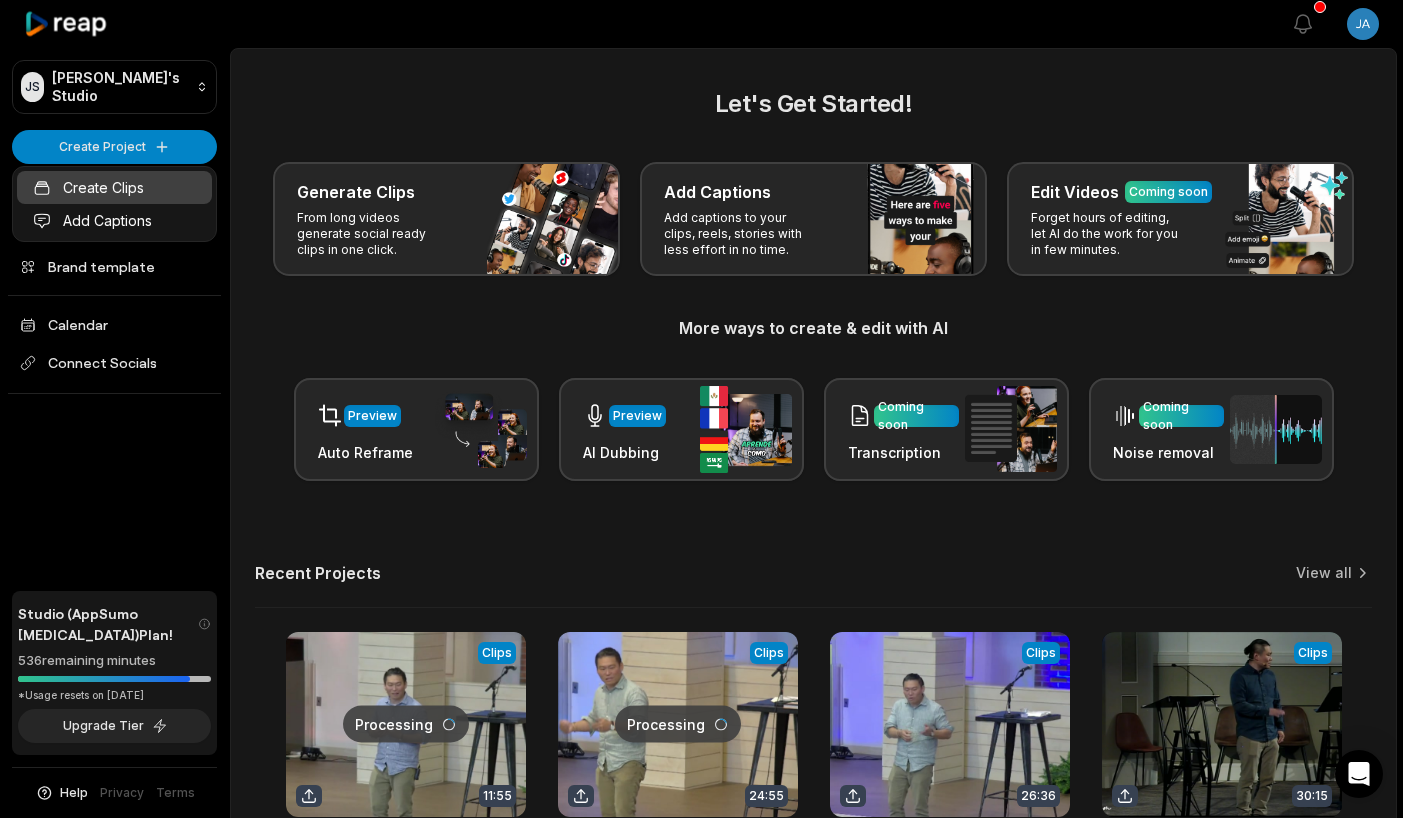click on "Create Clips" at bounding box center (114, 187) 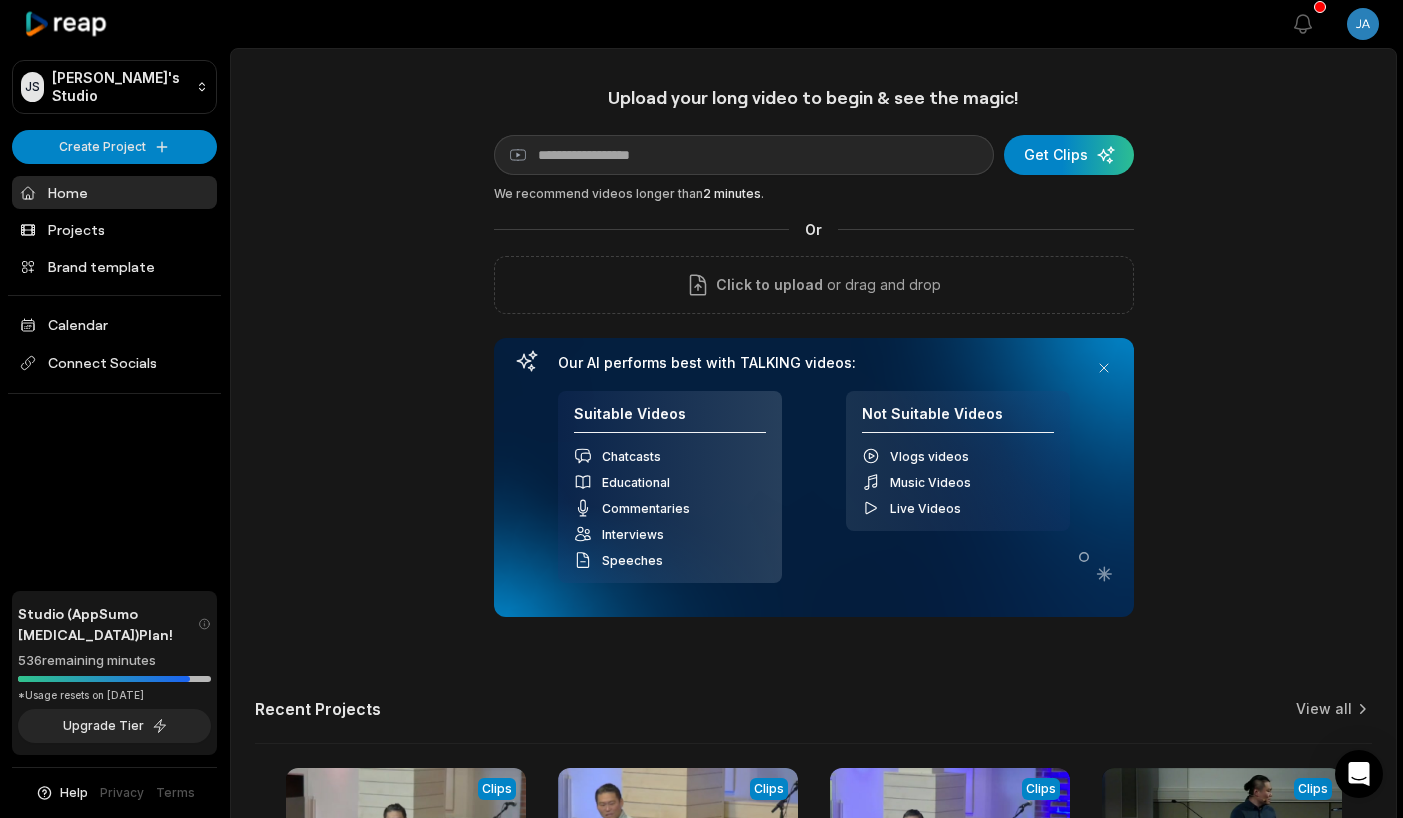 scroll, scrollTop: 0, scrollLeft: 0, axis: both 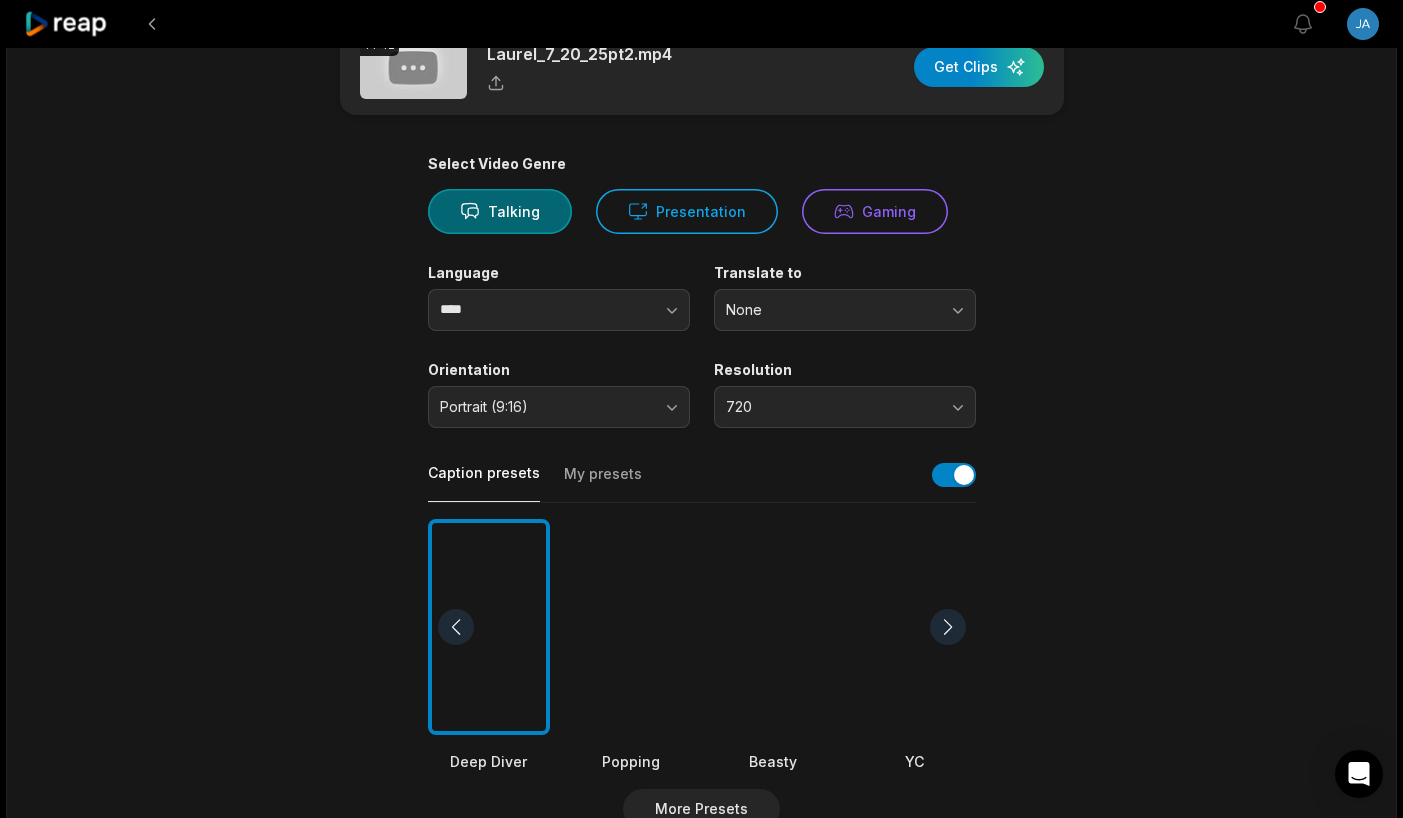 click at bounding box center (915, 627) 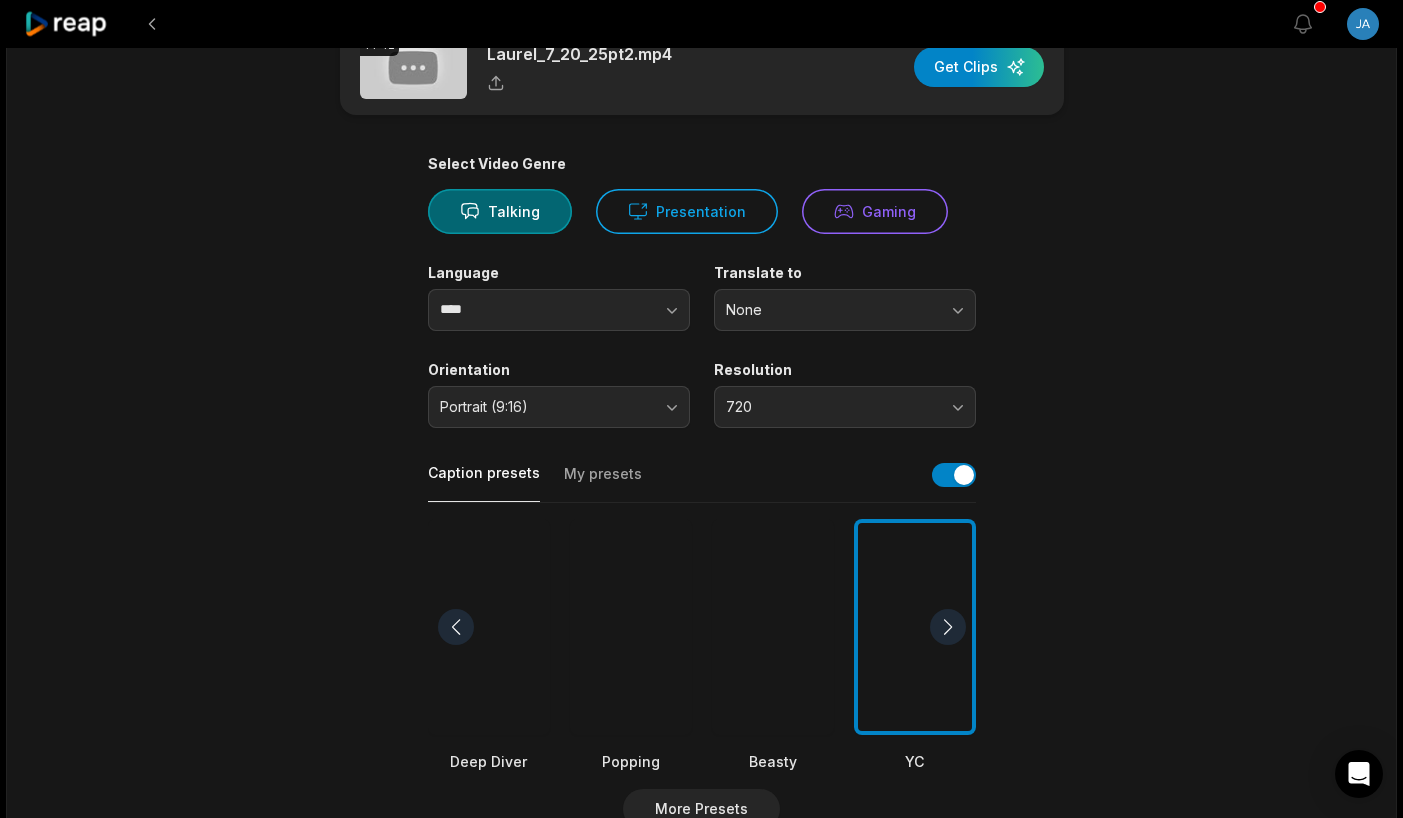 click on "720" at bounding box center (845, 407) 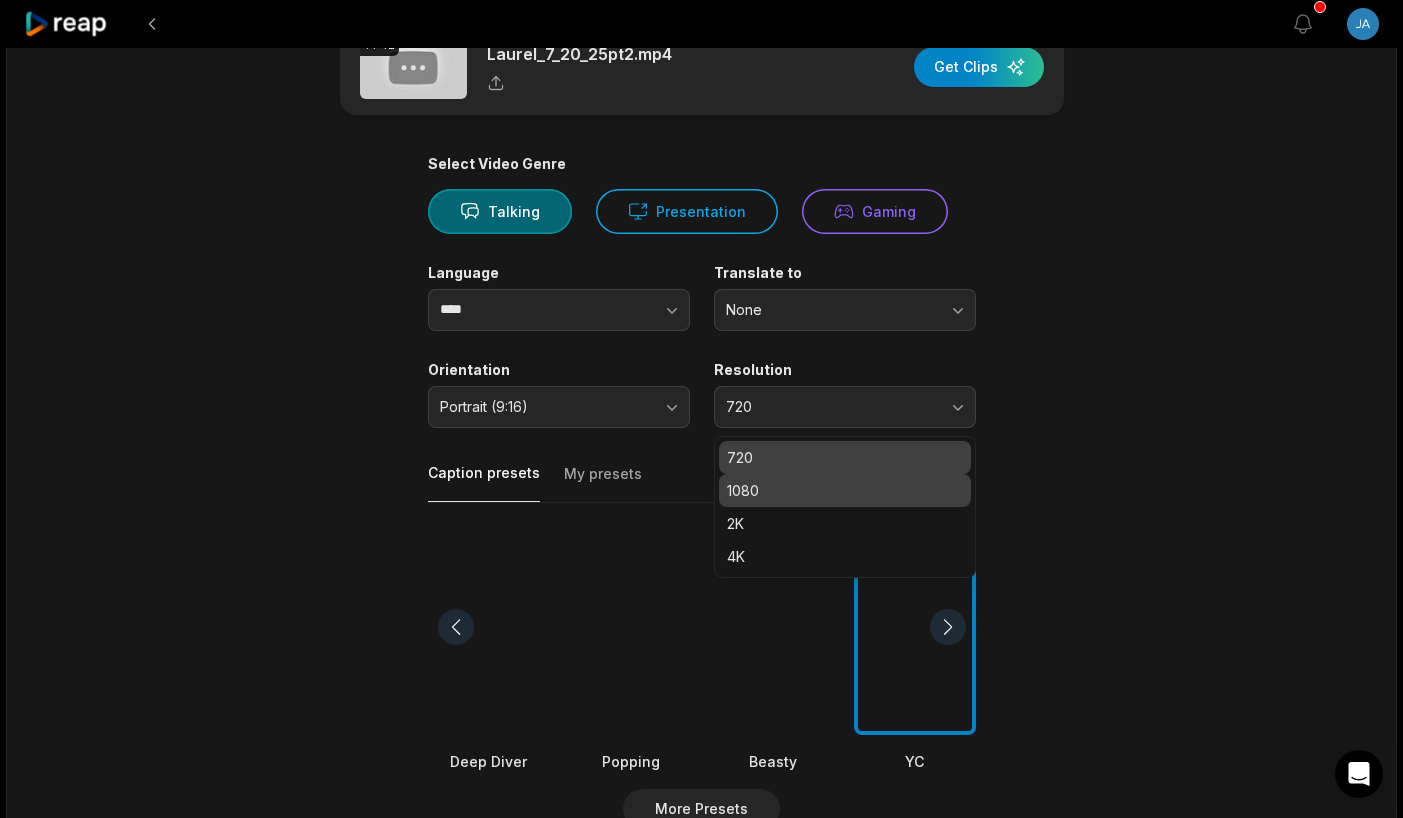 click on "1080" at bounding box center (845, 490) 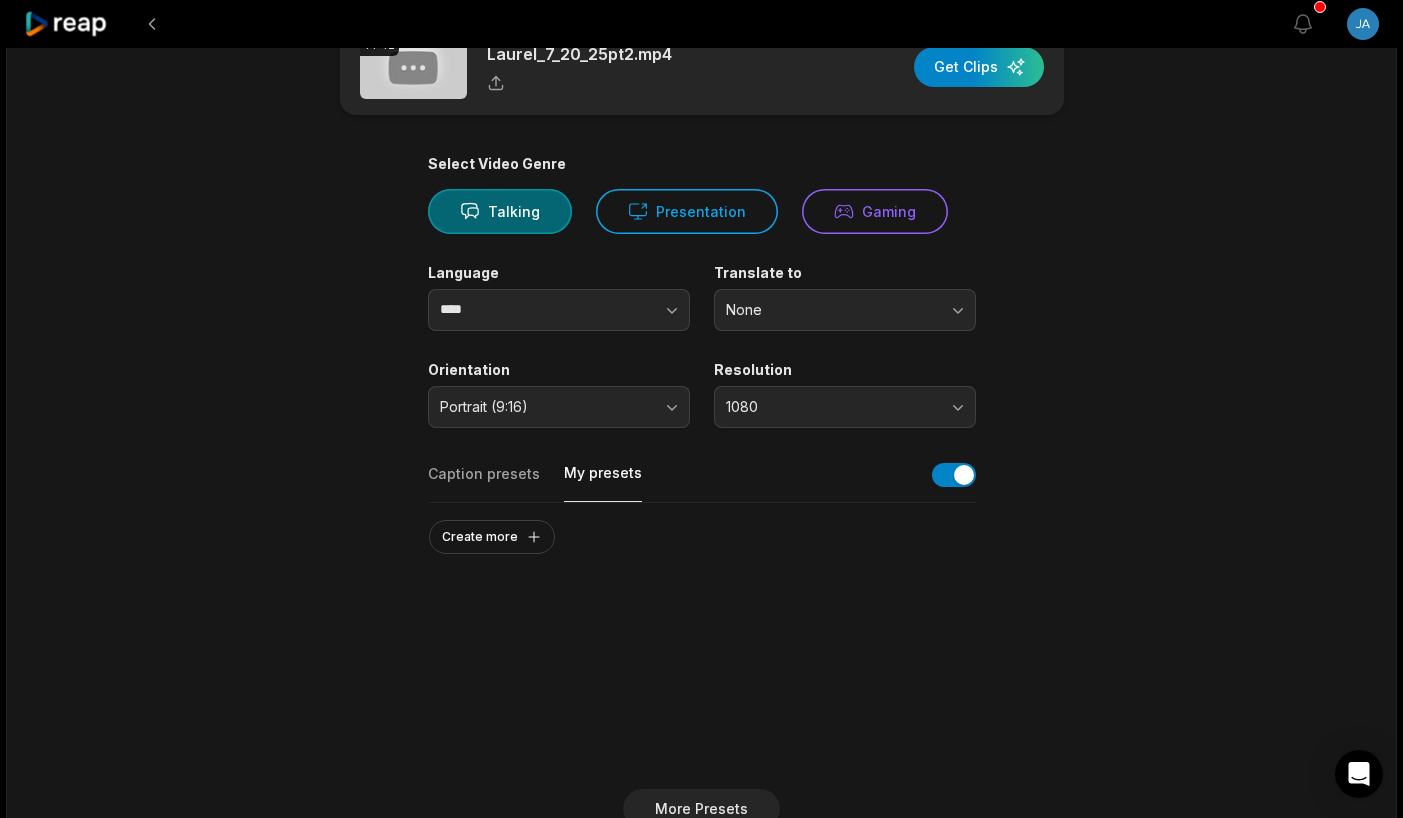 click on "My presets" at bounding box center (603, 482) 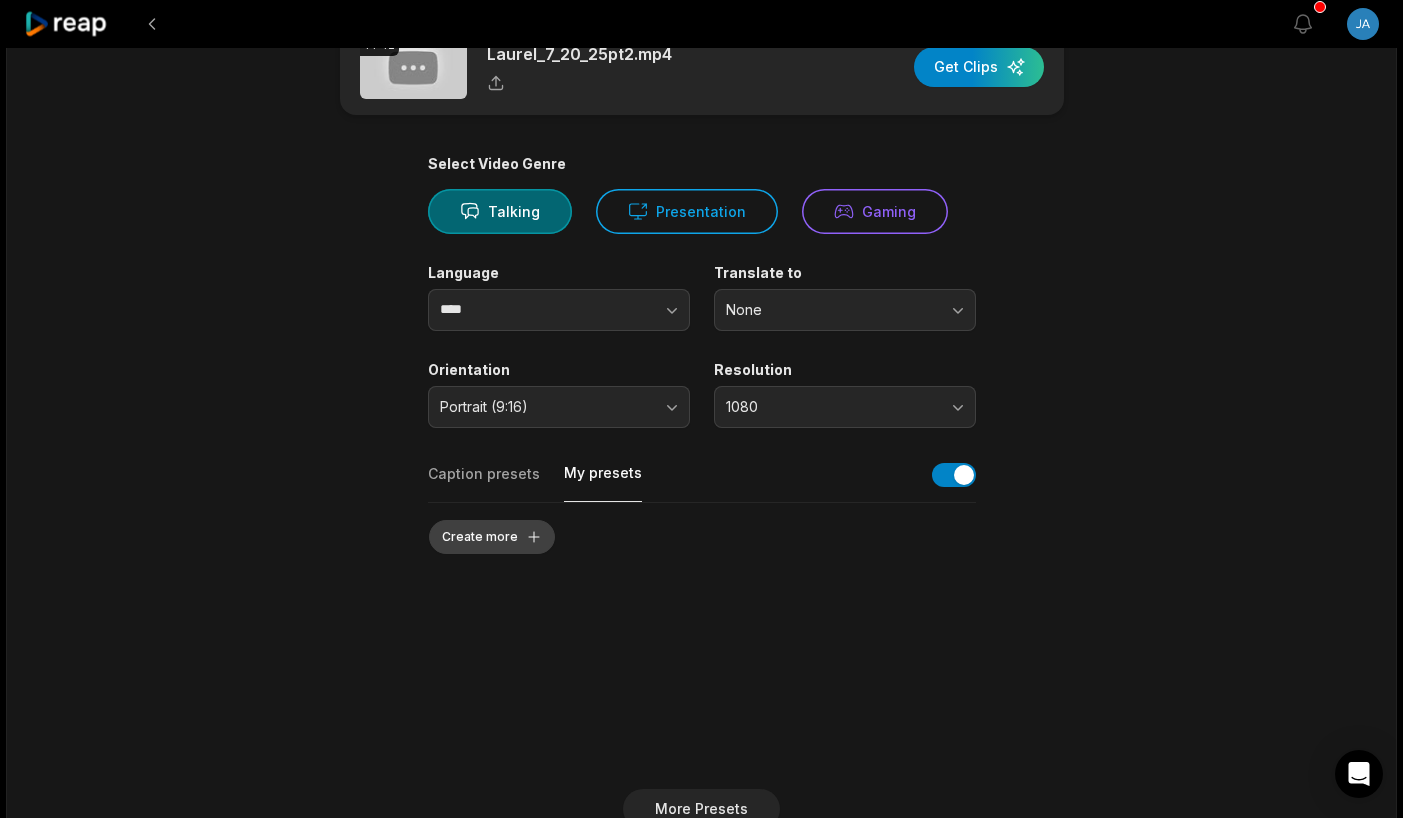 click on "Create more" at bounding box center (492, 537) 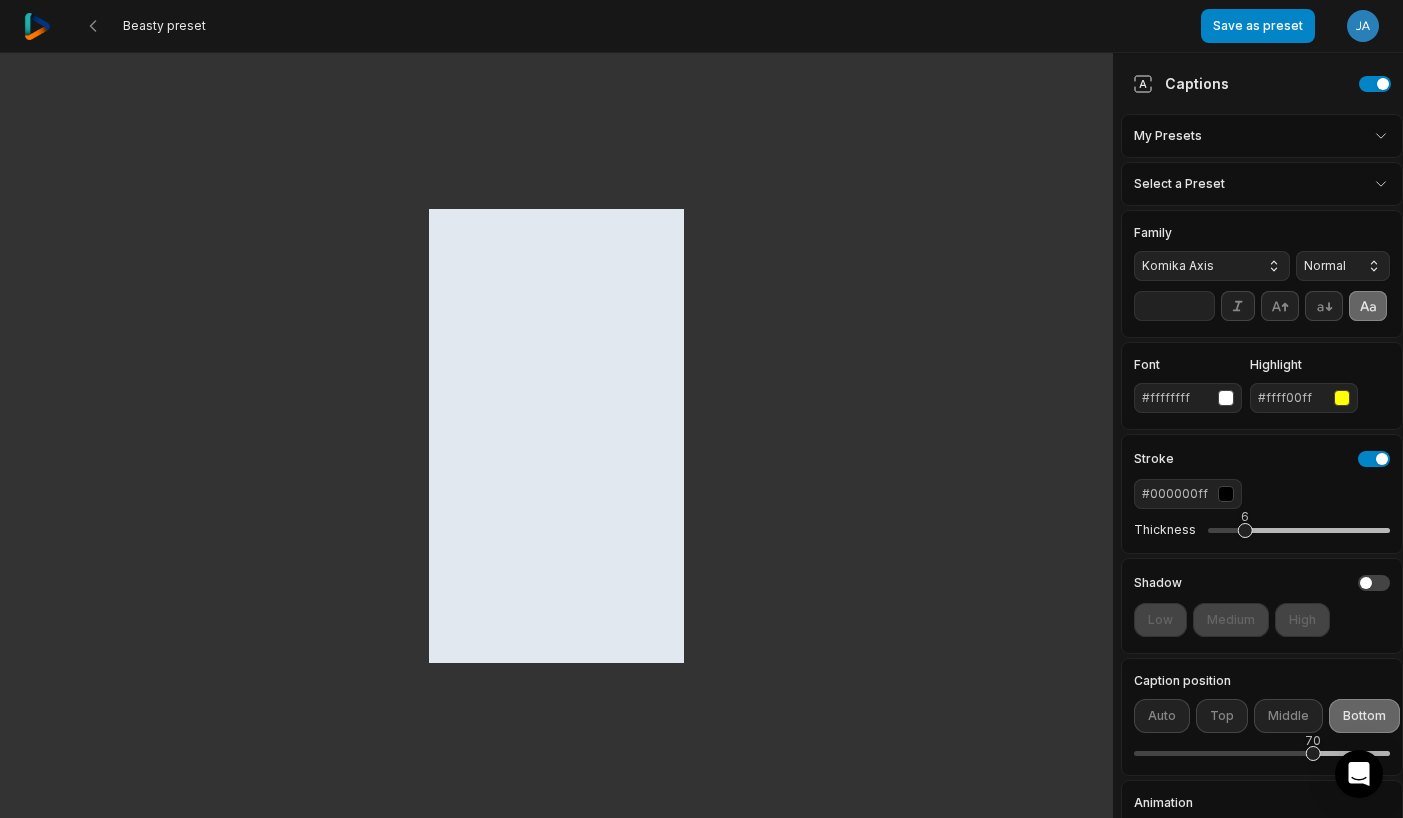 scroll, scrollTop: 0, scrollLeft: 0, axis: both 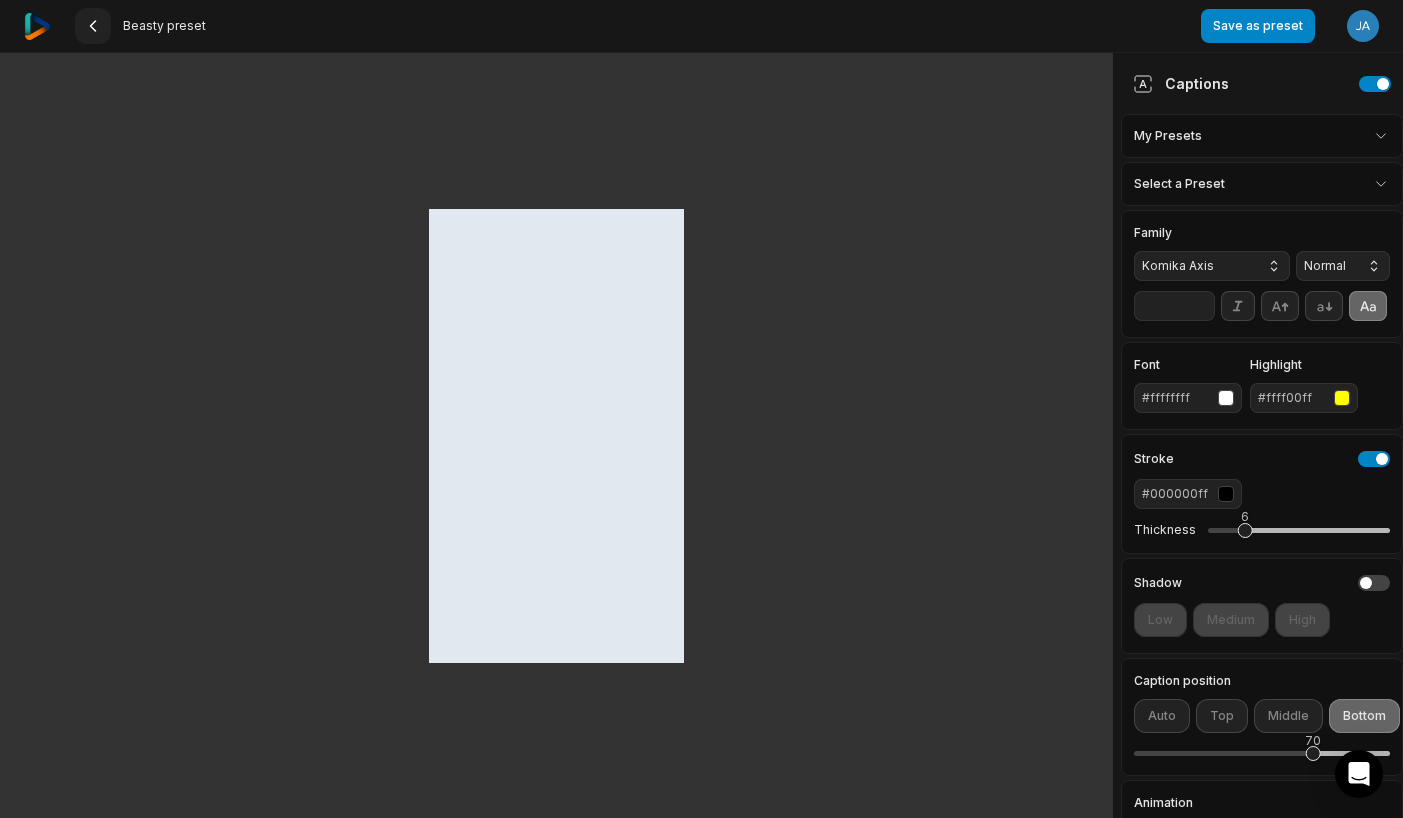 click 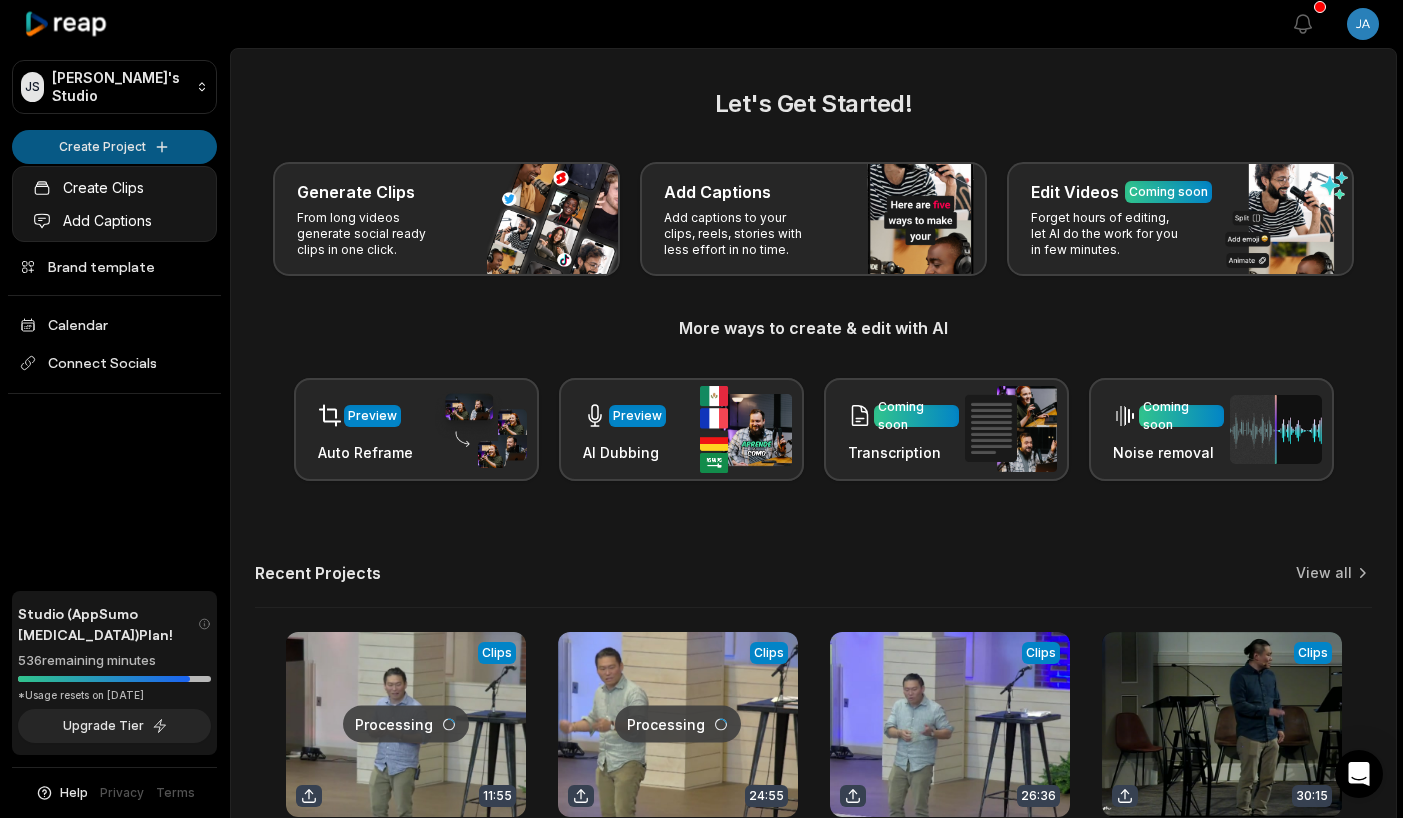 click on "JS Jason's Studio Create Project Home Projects Brand template Calendar Connect Socials Studio (AppSumo T3)  Plan! 536  remaining minutes *Usage resets on August 14, 2025 Upgrade Tier Help Privacy Terms Open sidebar View notifications Open user menu   Let's Get Started! Generate Clips From long videos generate social ready clips in one click. Add Captions Add captions to your clips, reels, stories with less effort in no time. Edit Videos Coming soon Forget hours of editing, let AI do the work for you in few minutes. More ways to create & edit with AI Preview Auto Reframe Preview AI Dubbing Coming soon Transcription Coming soon Noise removal Recent Projects View all Processing Clips 11:55 Laurel_7_20_25pt1 Open options 7 minutes ago Processing Clips 24:55 Laurel 7_13_25 Open options 19 minutes ago View Clips Clips 26:36 Laurel_7_6_25 Open options 19 hours ago View Clips Clips 30:15 Twickenham4:27:25 Open options 3 months ago Made with   in San Francisco
Create Clips Add Captions" at bounding box center [701, 409] 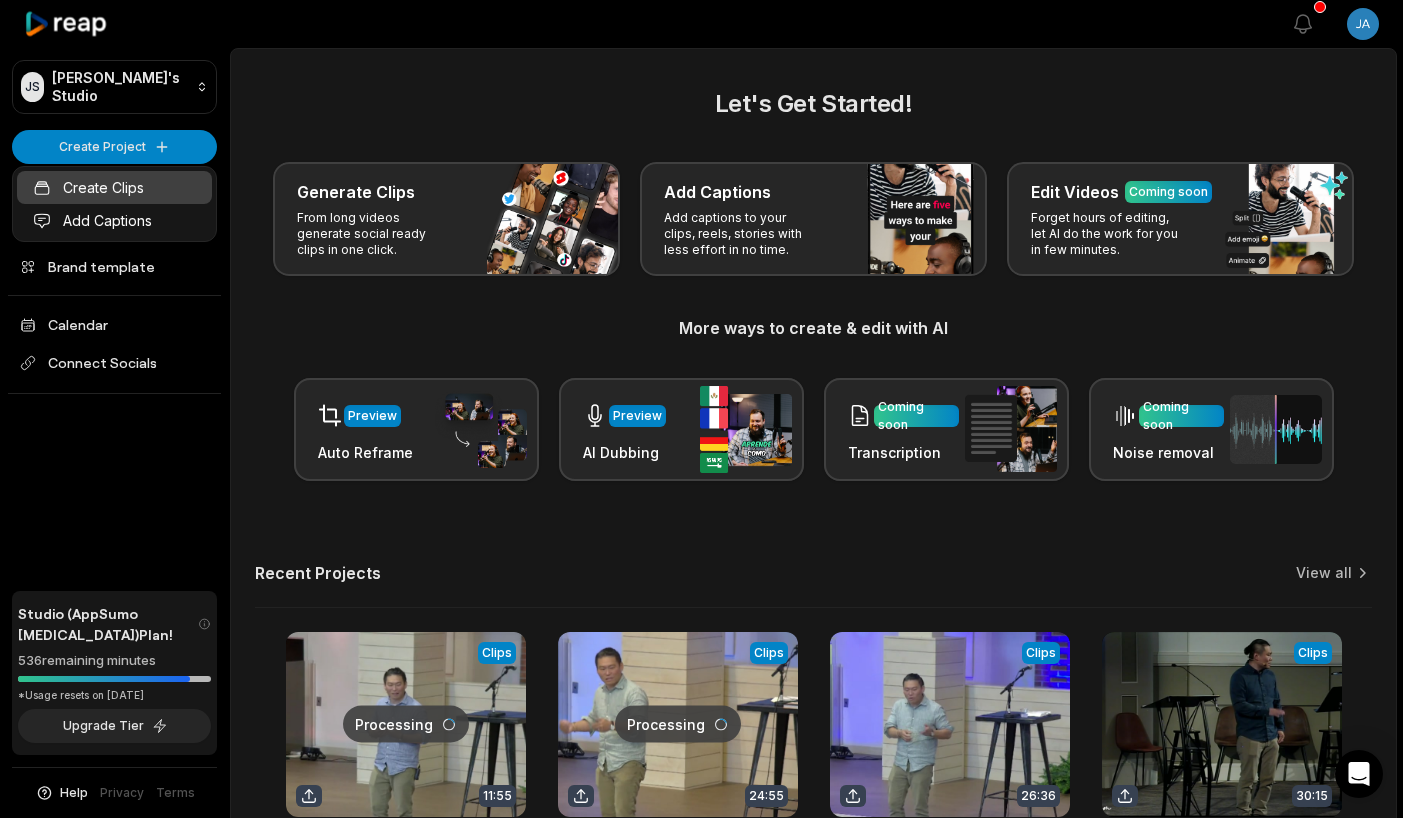 click on "Create Clips" at bounding box center (114, 187) 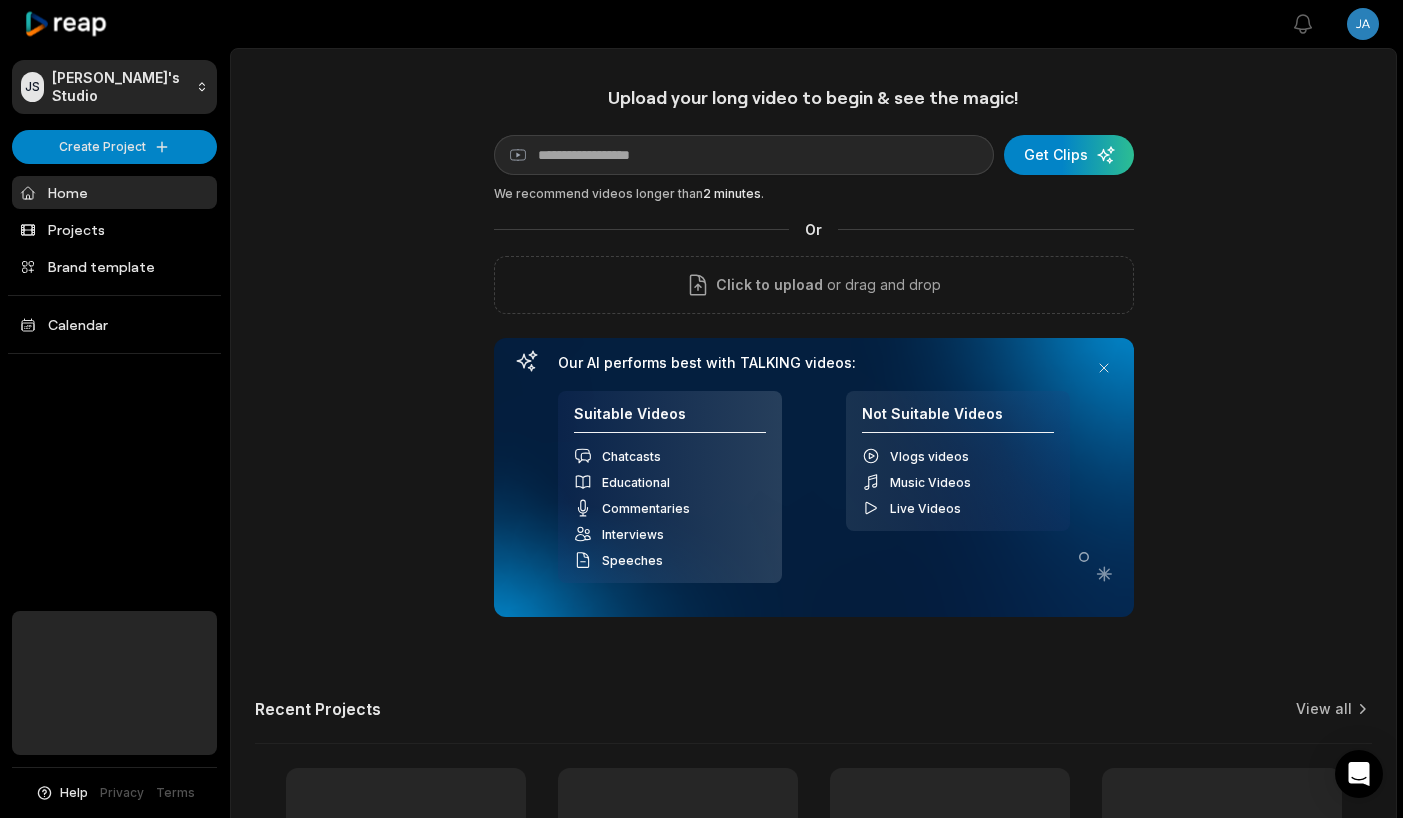 scroll, scrollTop: 0, scrollLeft: 0, axis: both 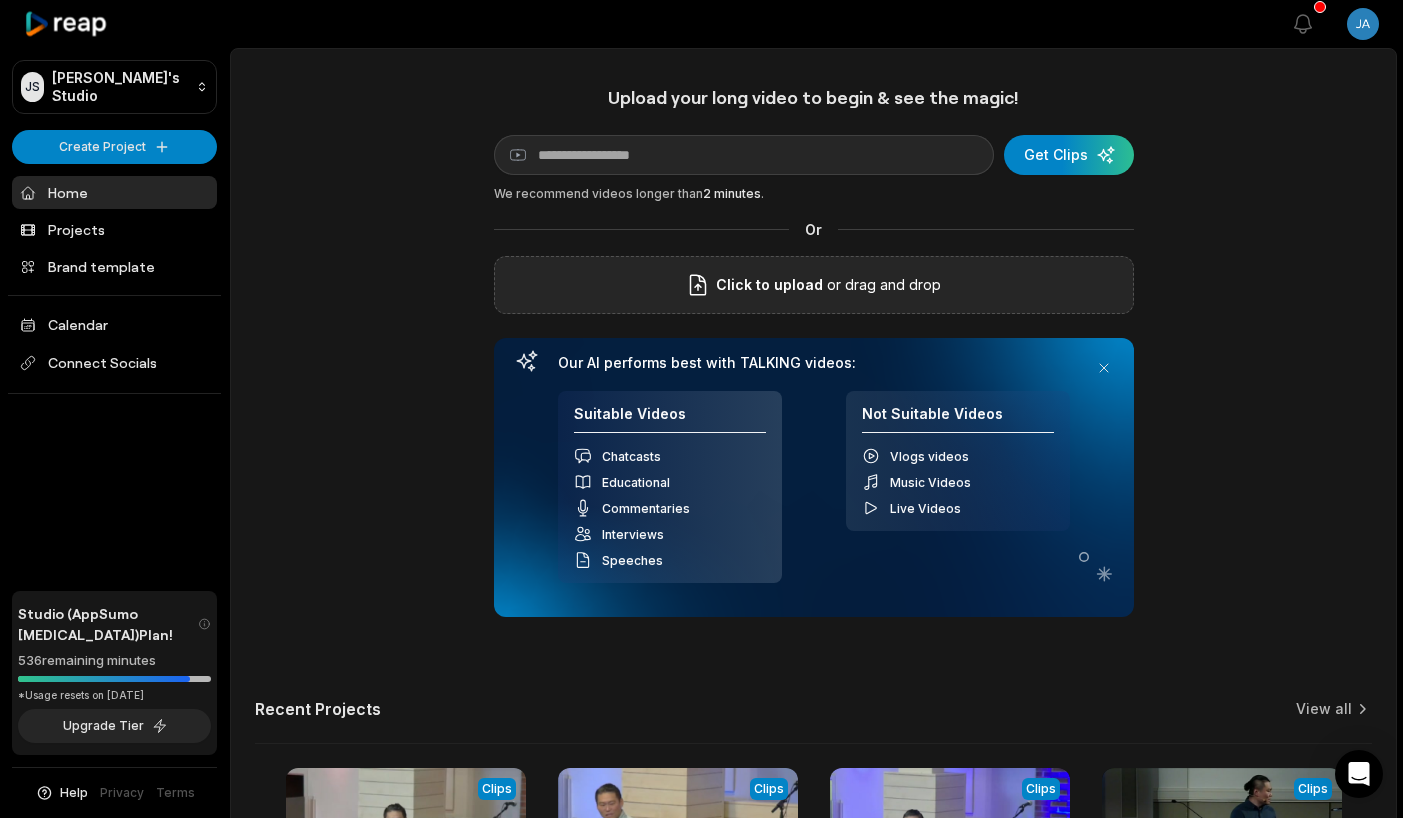 click on "or drag and drop" at bounding box center [882, 285] 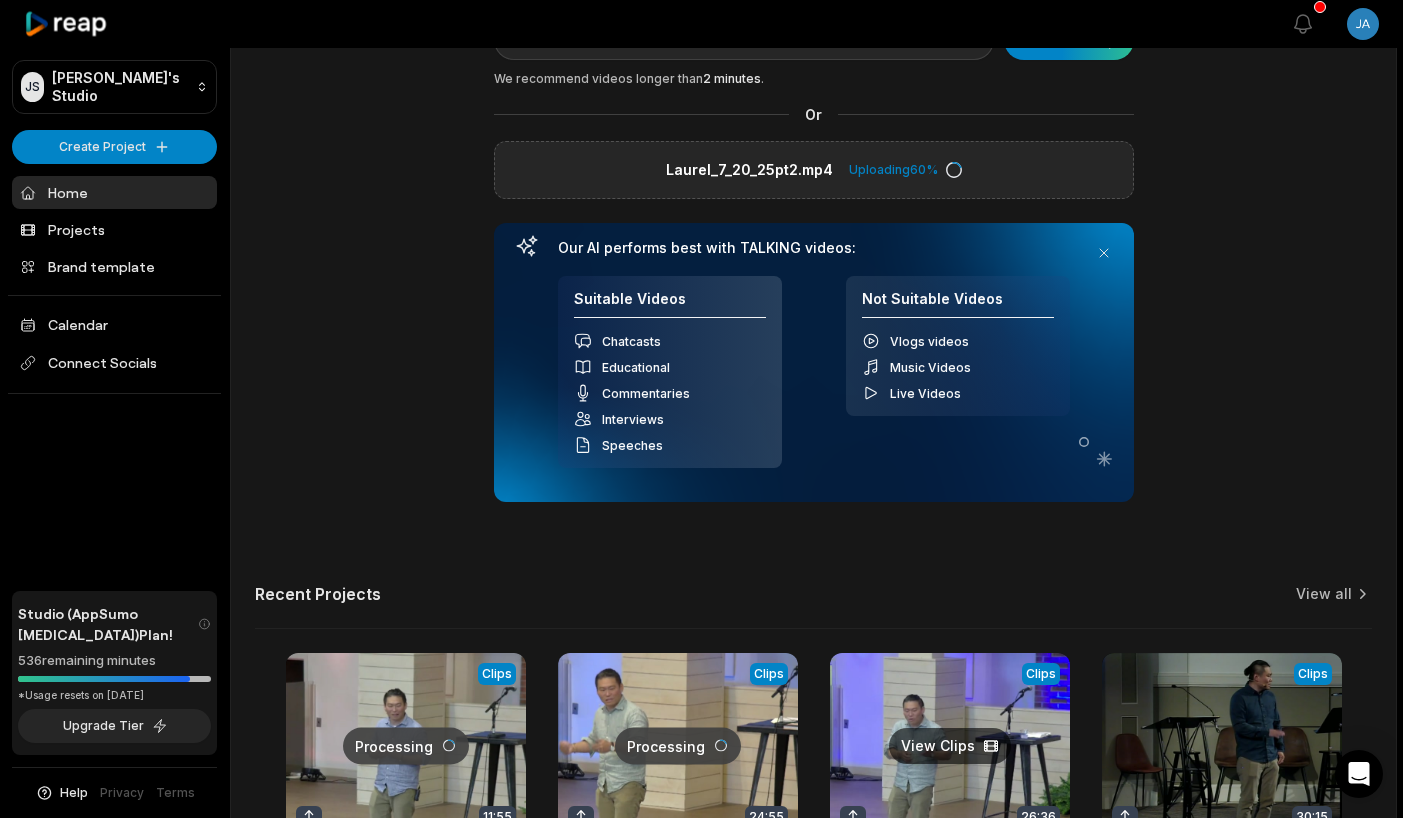 scroll, scrollTop: 110, scrollLeft: 0, axis: vertical 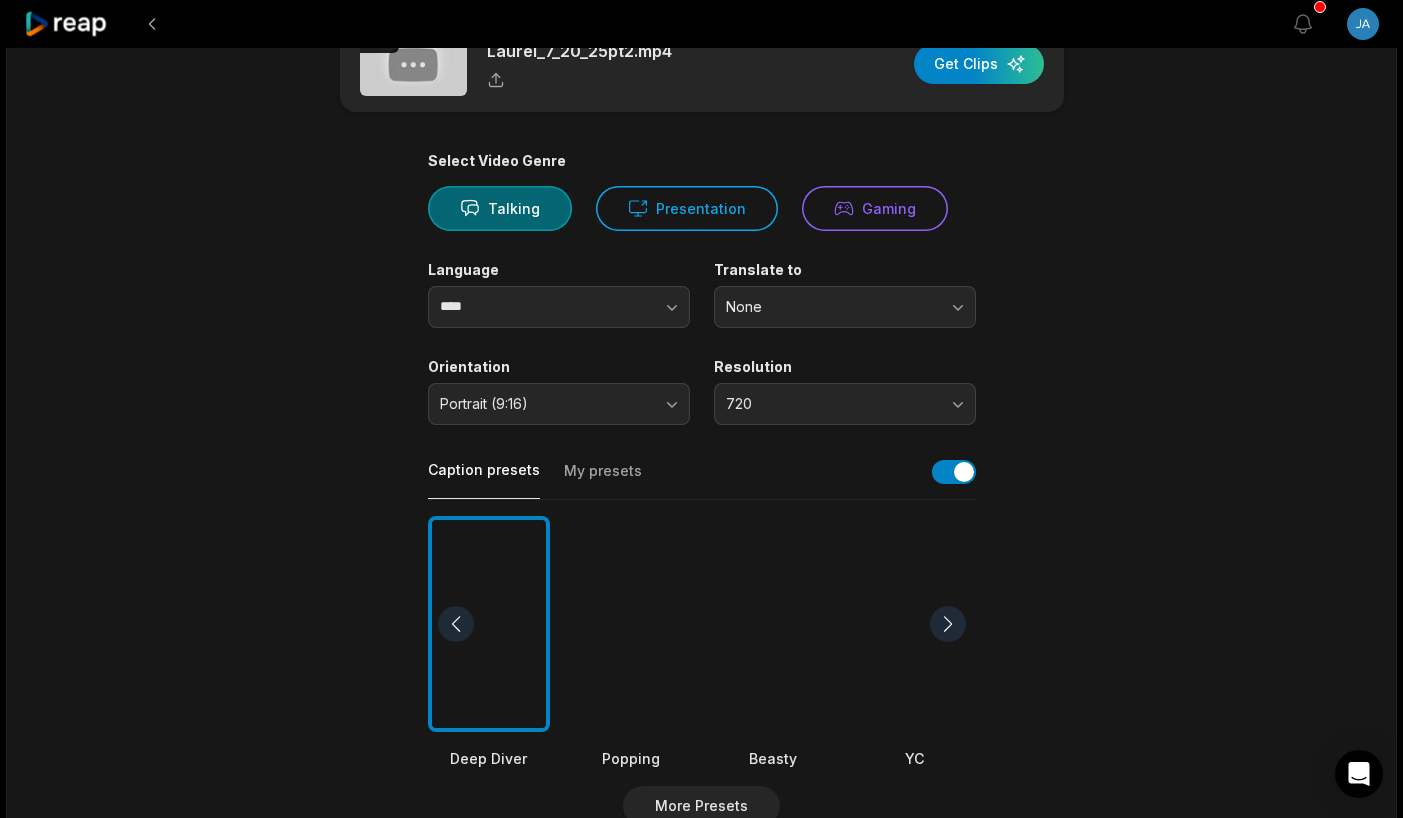 click at bounding box center [915, 624] 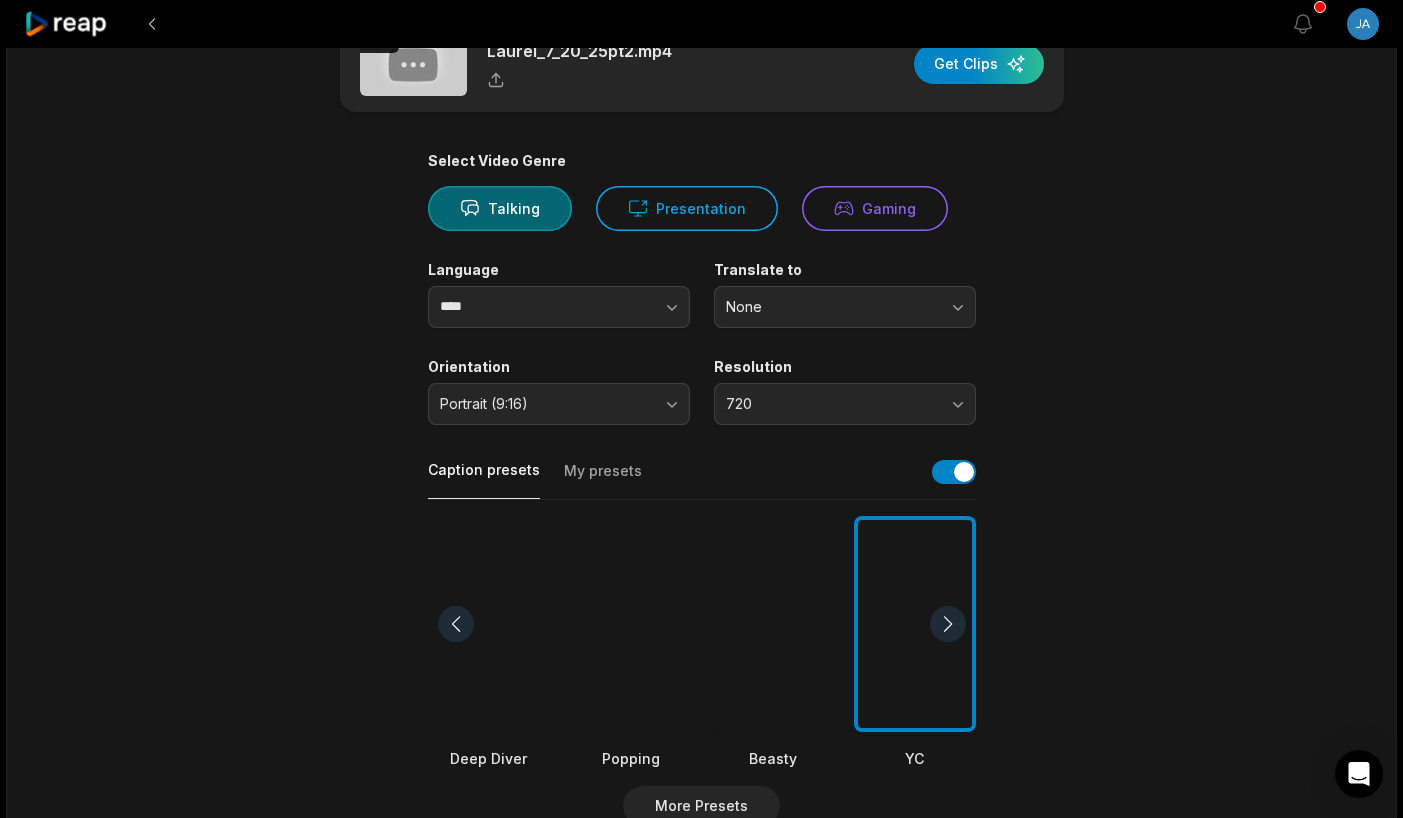 click on "720" at bounding box center (831, 404) 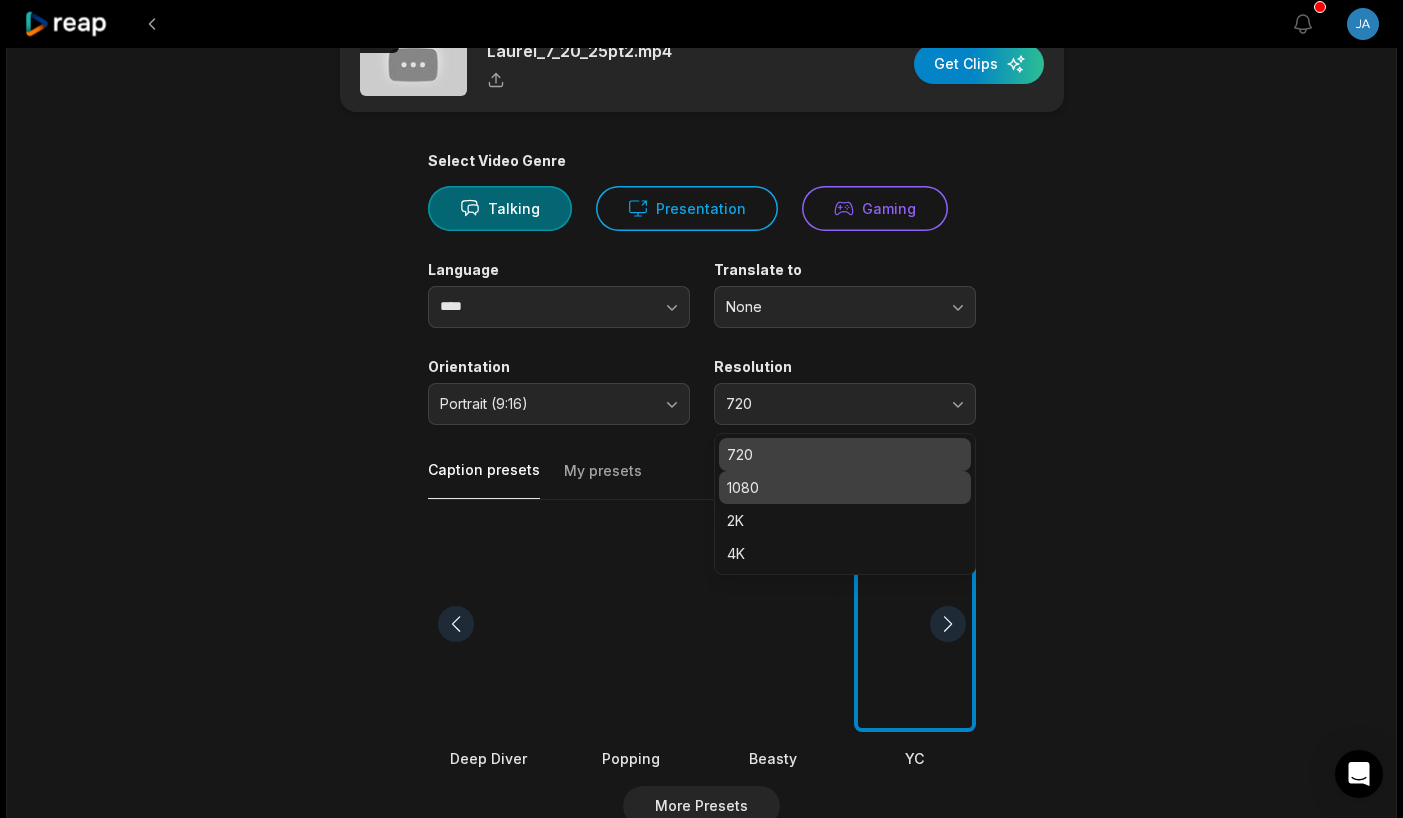 click on "1080" at bounding box center [845, 487] 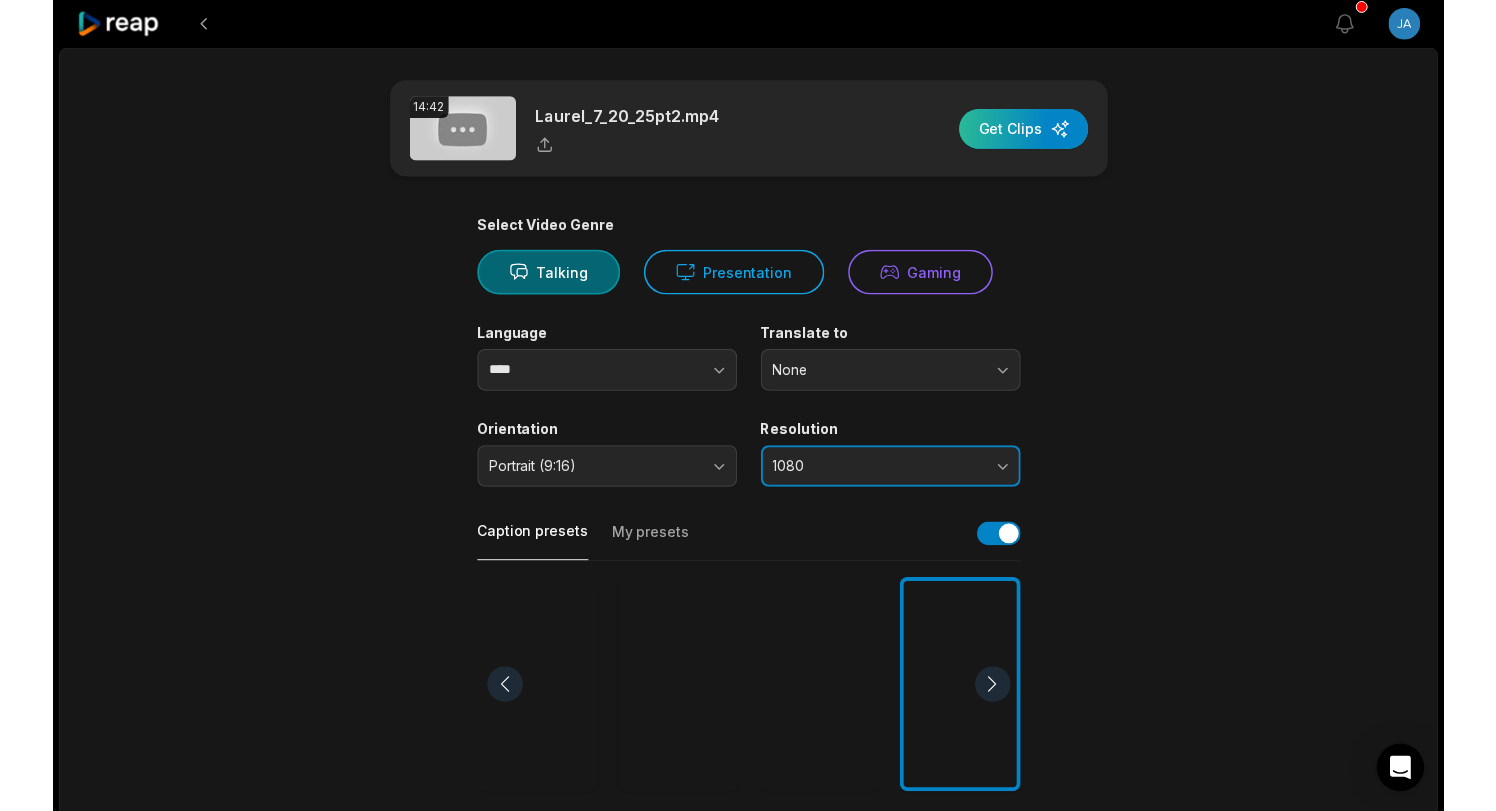 scroll, scrollTop: 0, scrollLeft: 0, axis: both 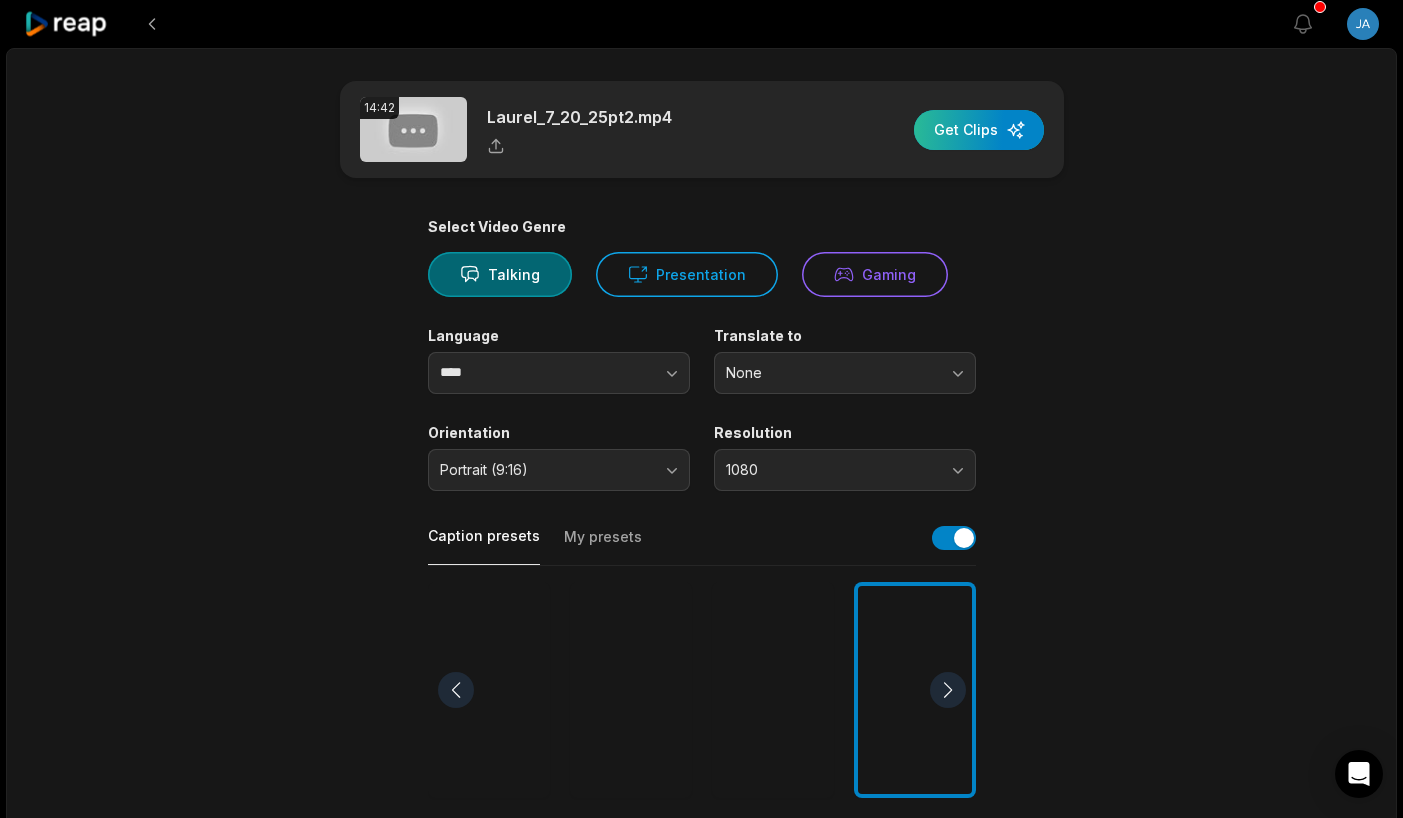 click at bounding box center (979, 130) 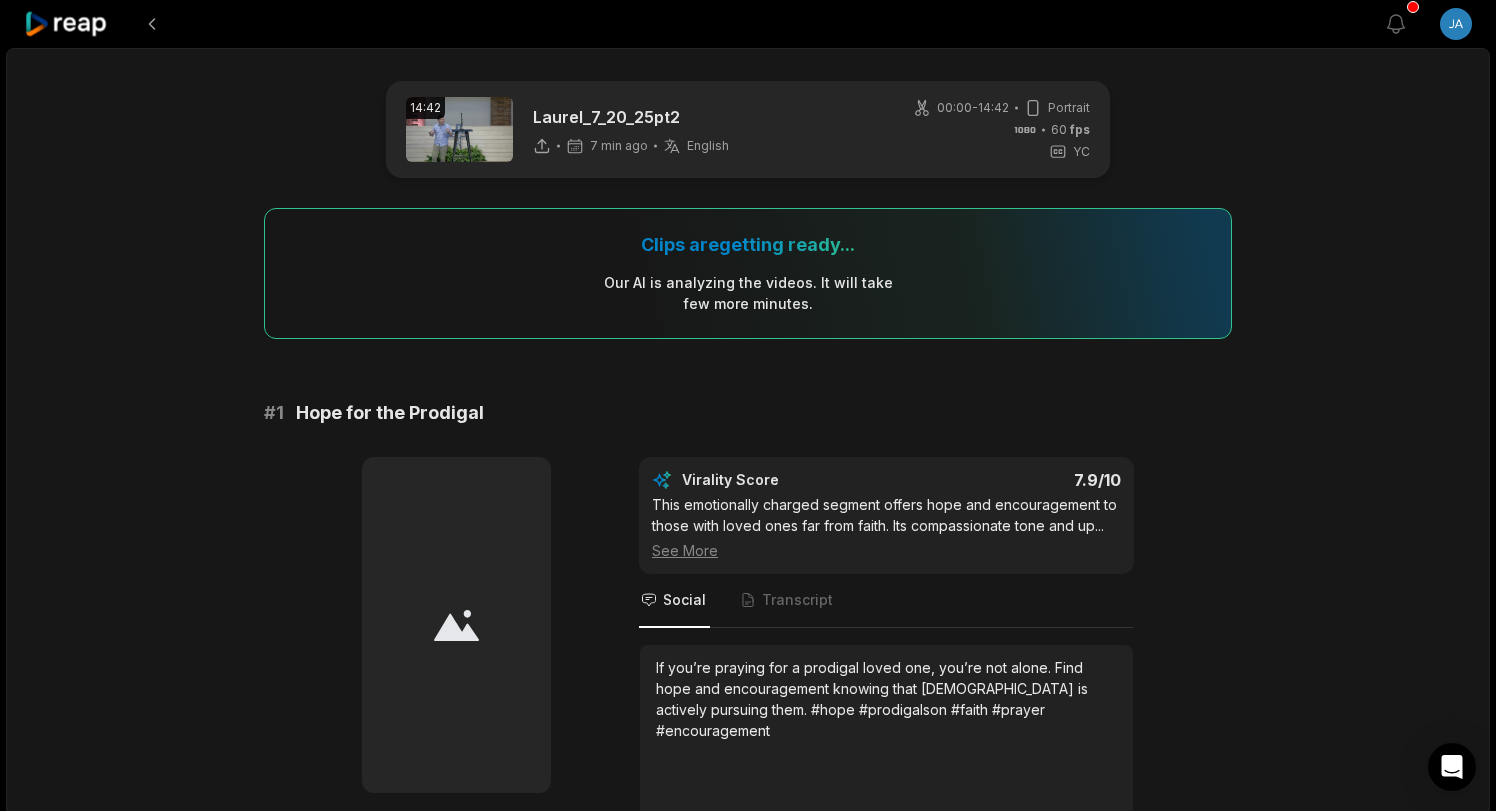 scroll, scrollTop: 0, scrollLeft: 0, axis: both 